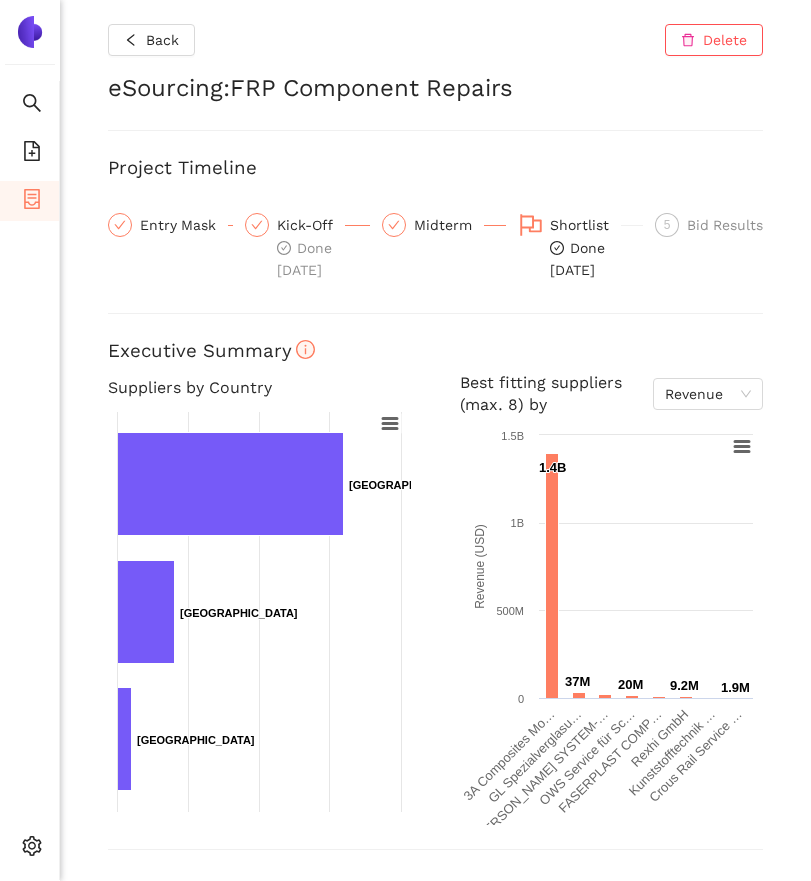 scroll, scrollTop: 0, scrollLeft: 0, axis: both 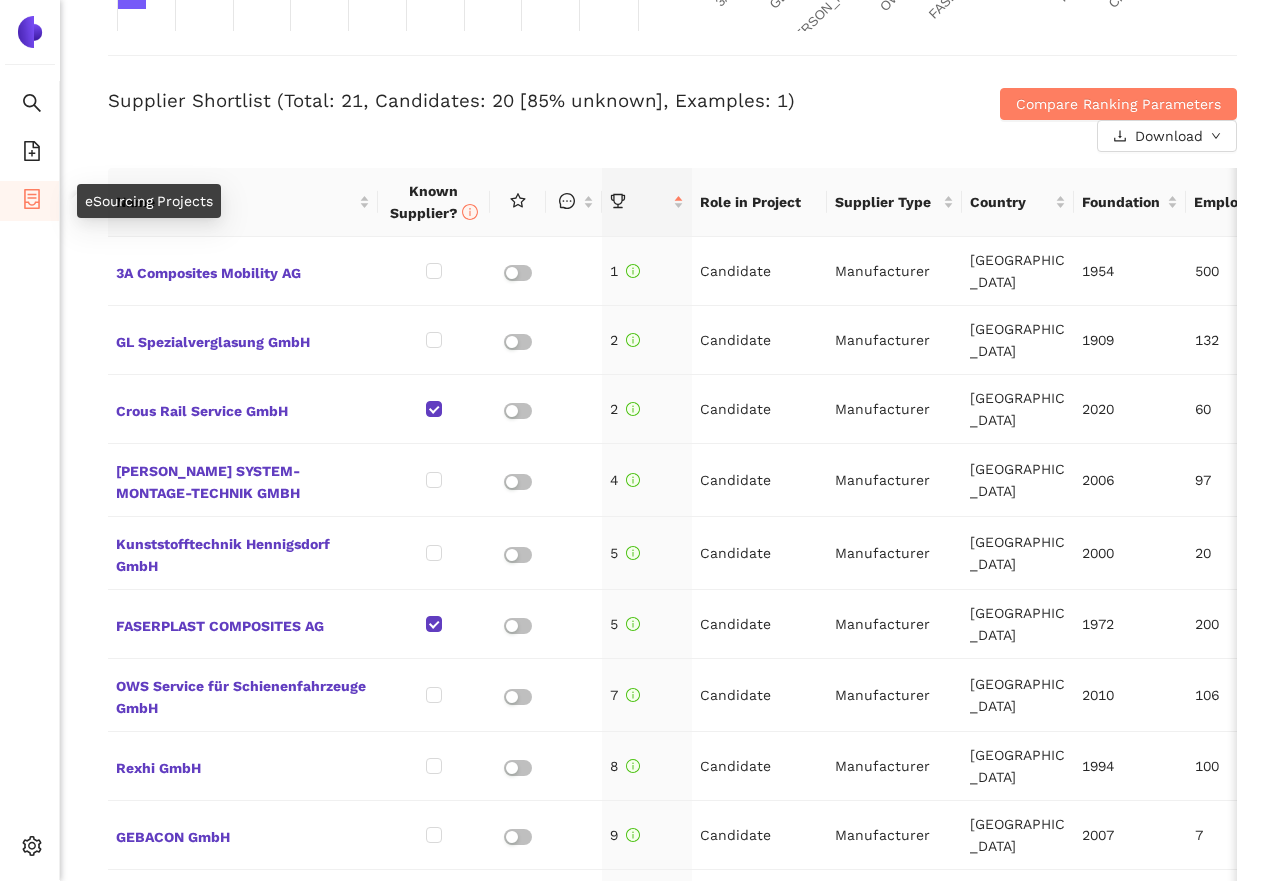 click 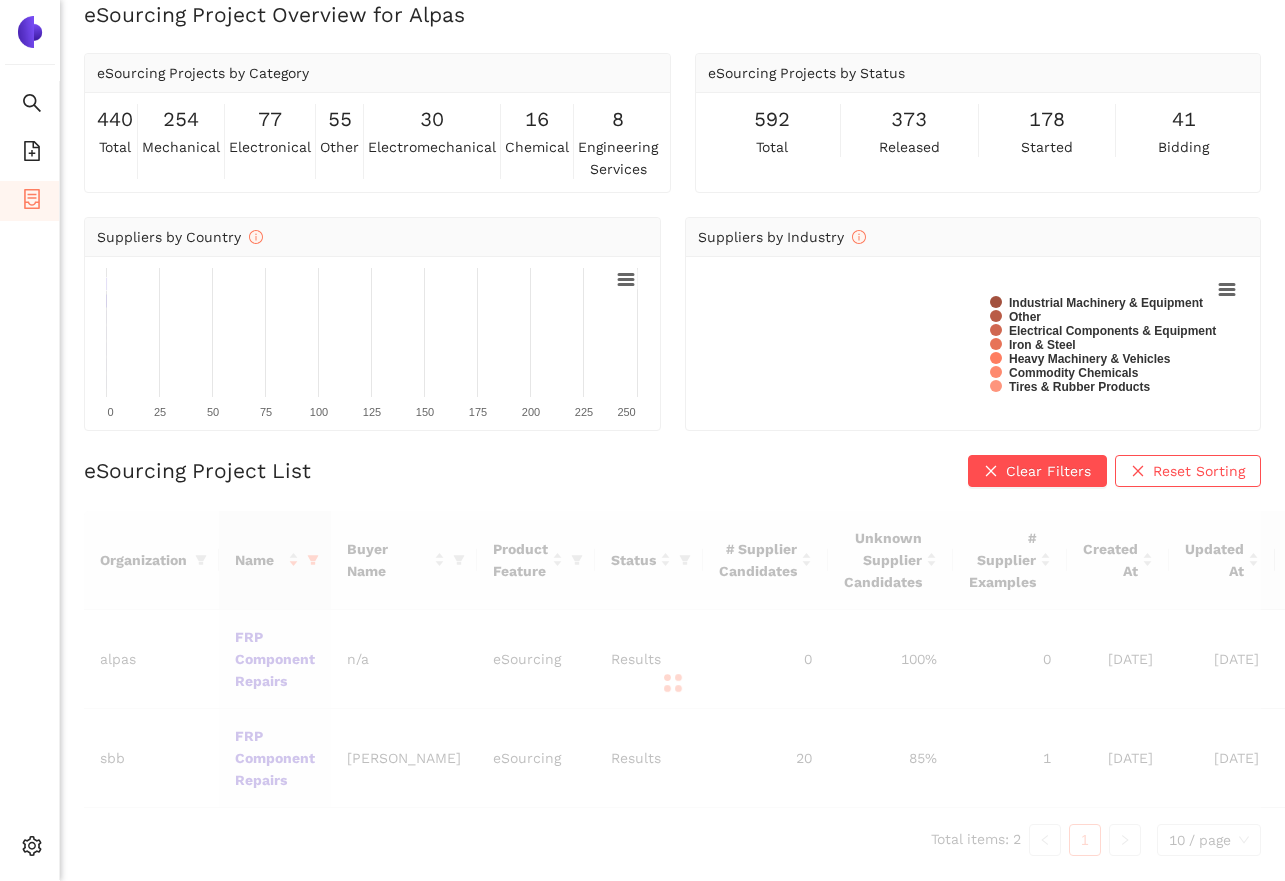 scroll, scrollTop: 24, scrollLeft: 0, axis: vertical 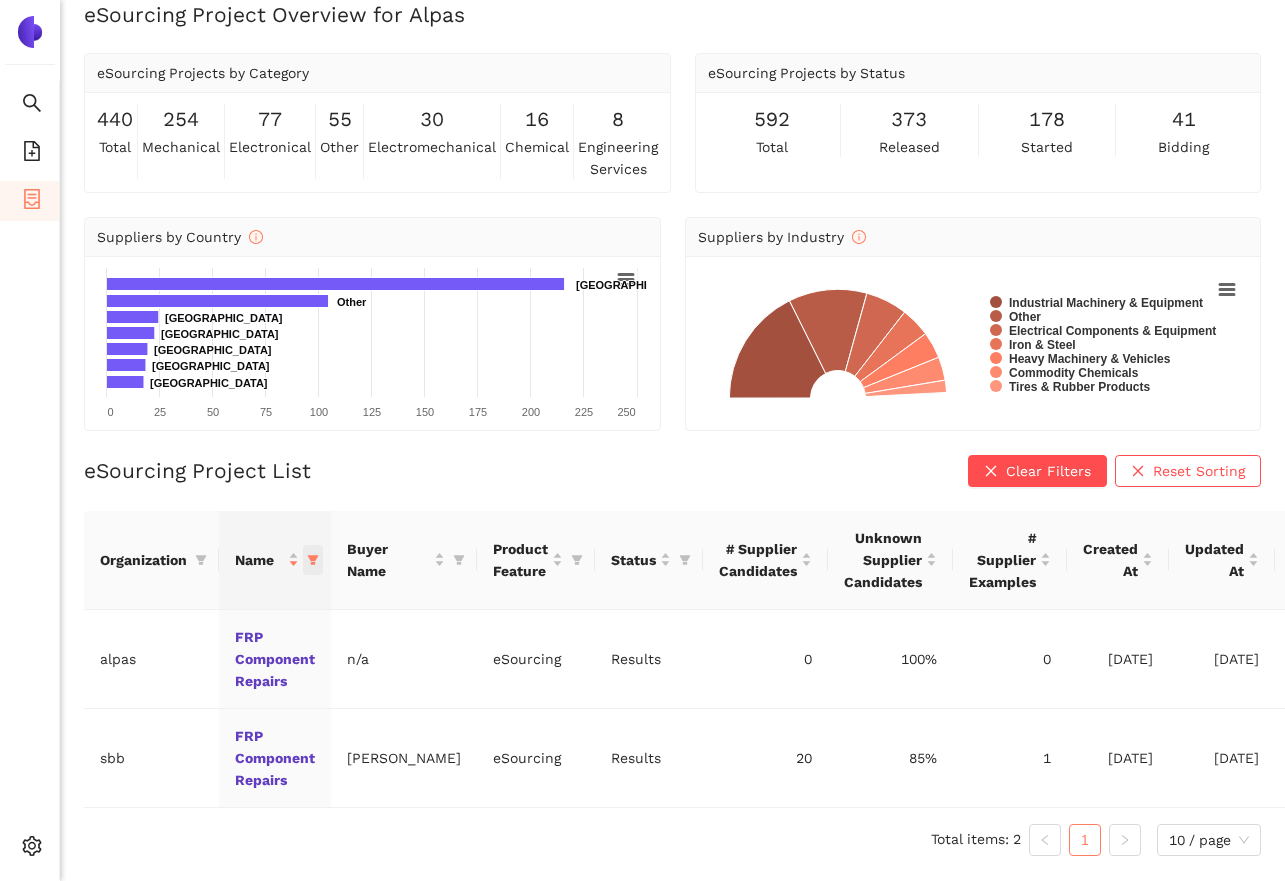 click 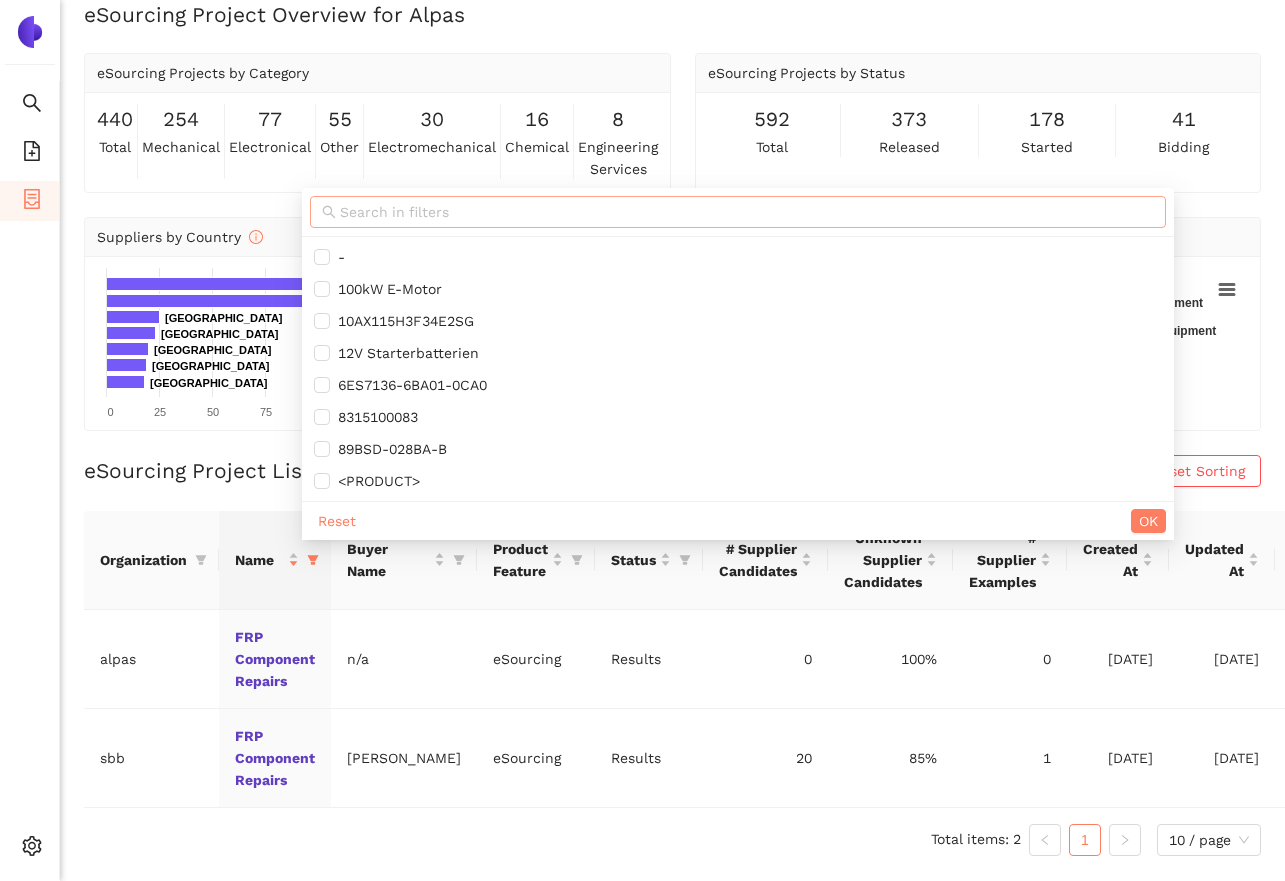 click at bounding box center [747, 212] 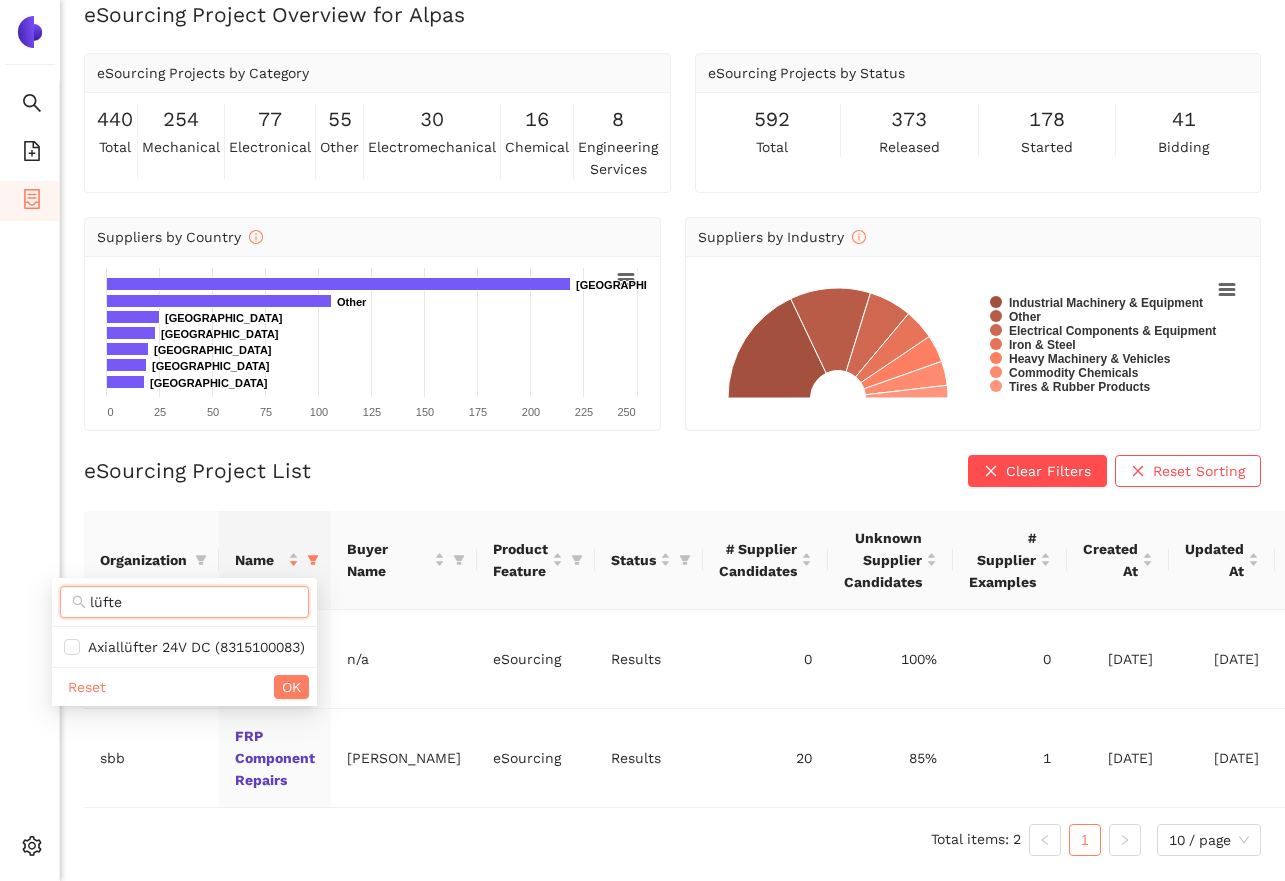 type on "lüfter" 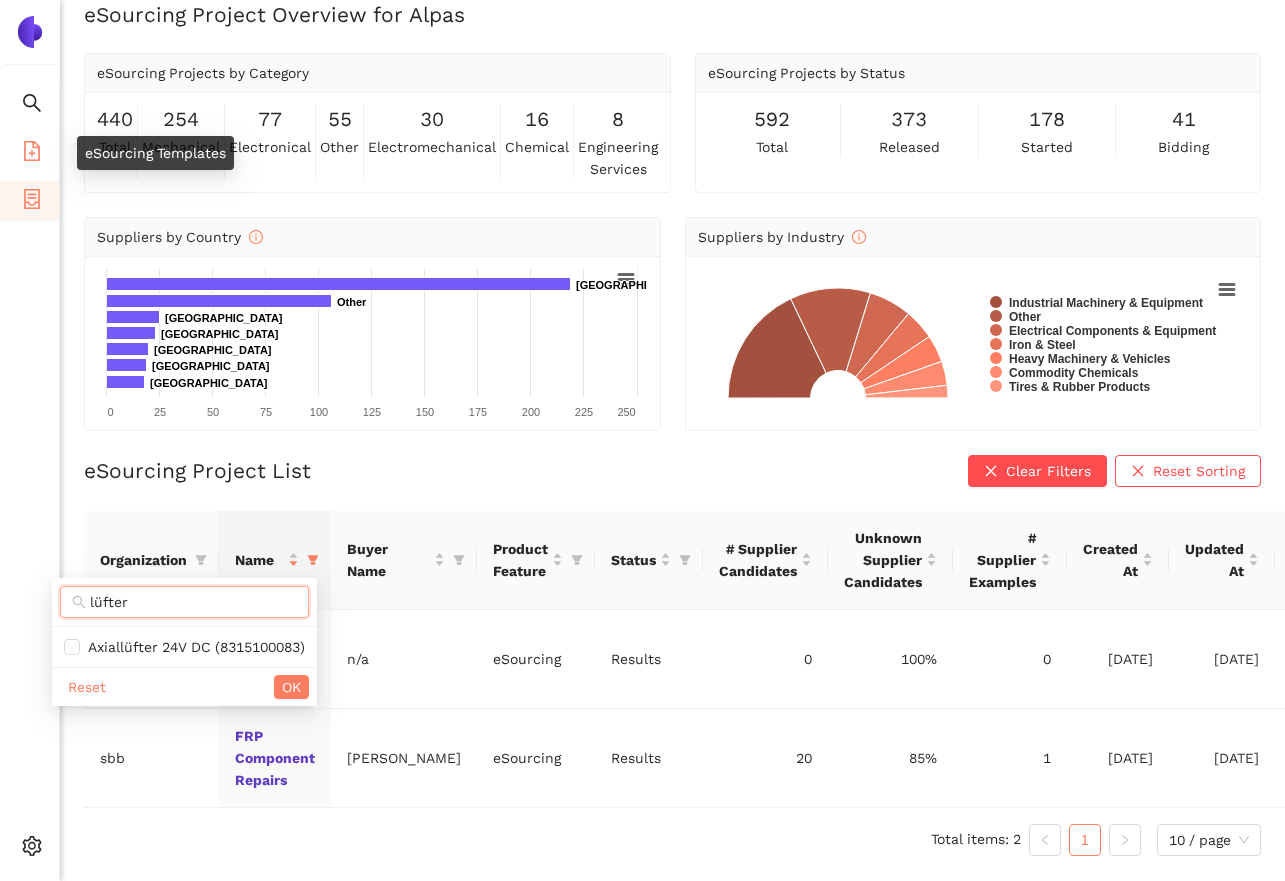 click 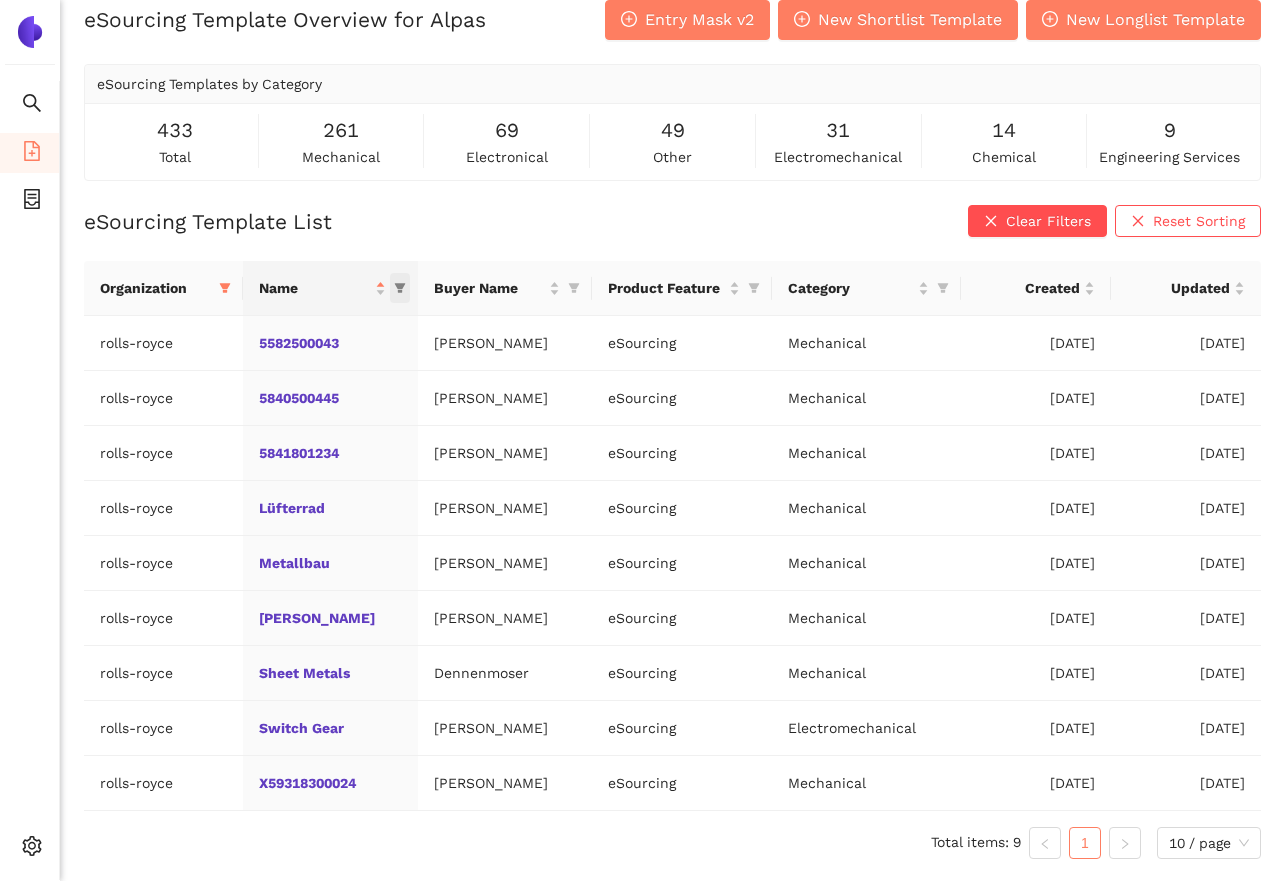 click 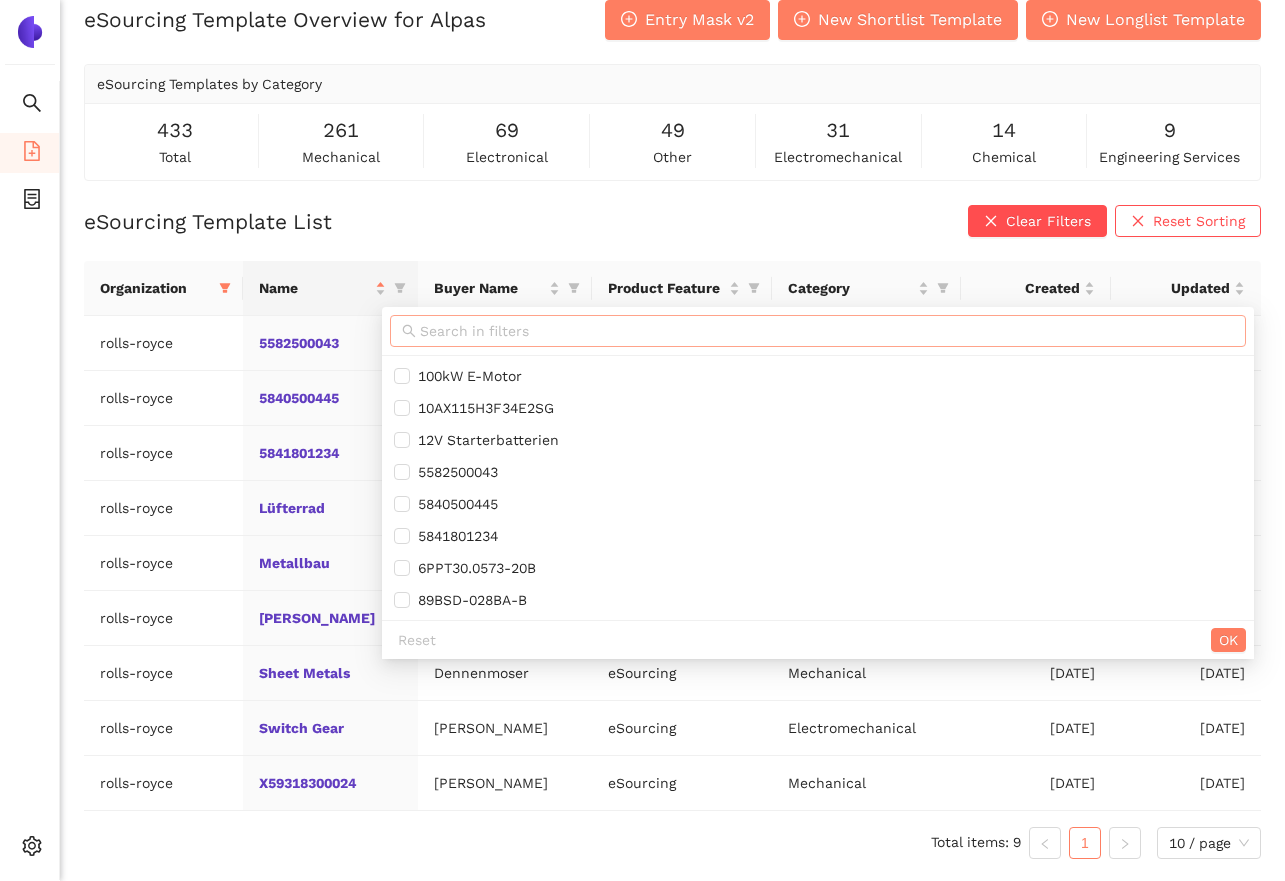 click at bounding box center [827, 331] 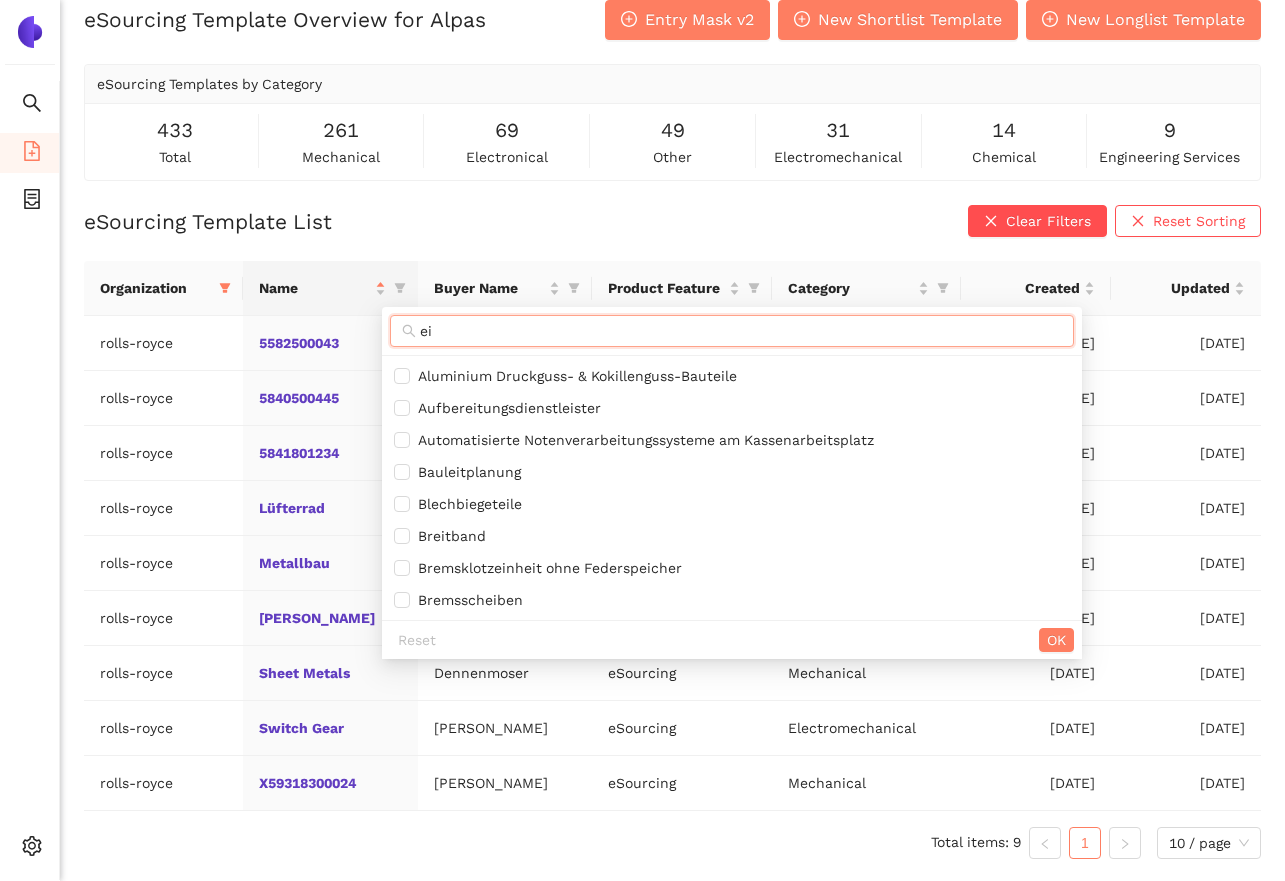 type on "e" 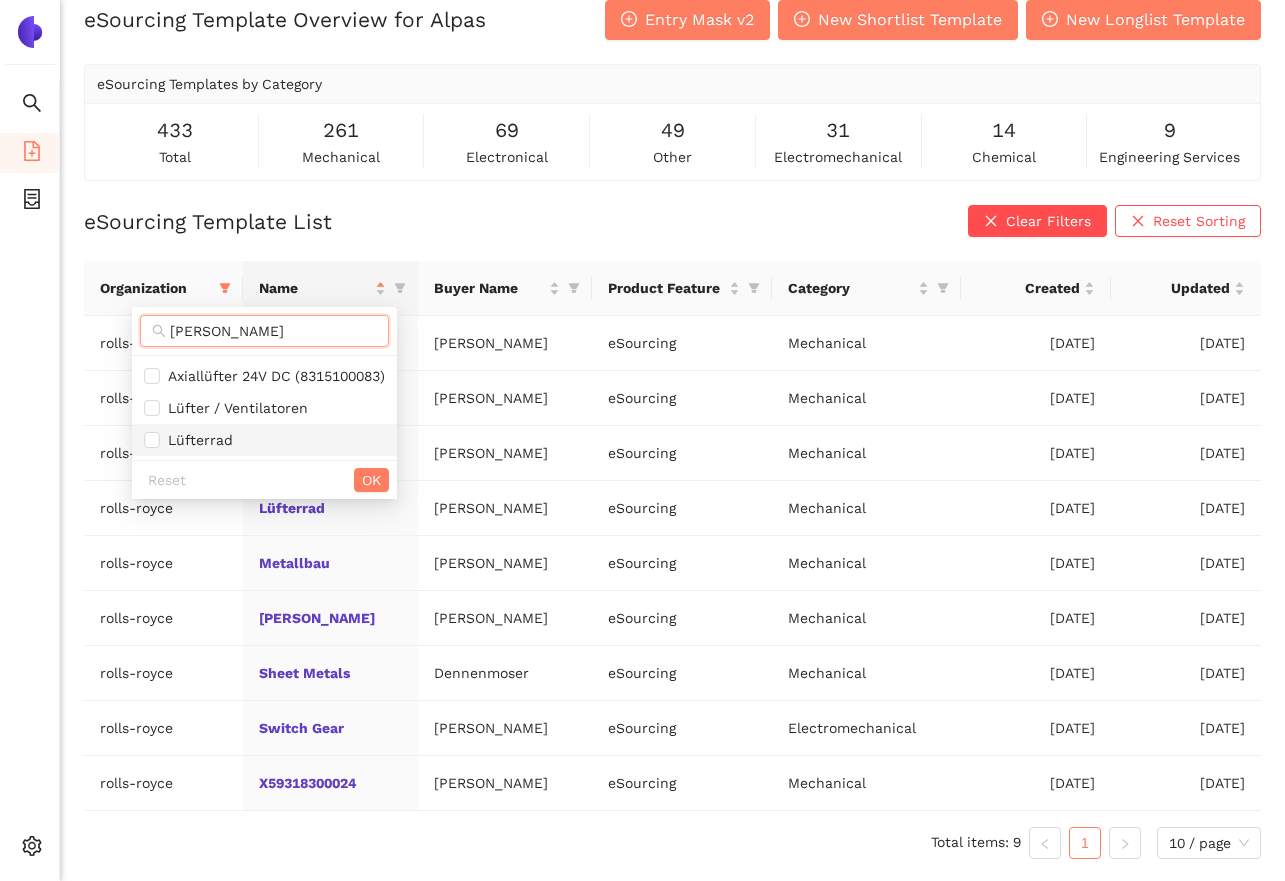 type on "lüft" 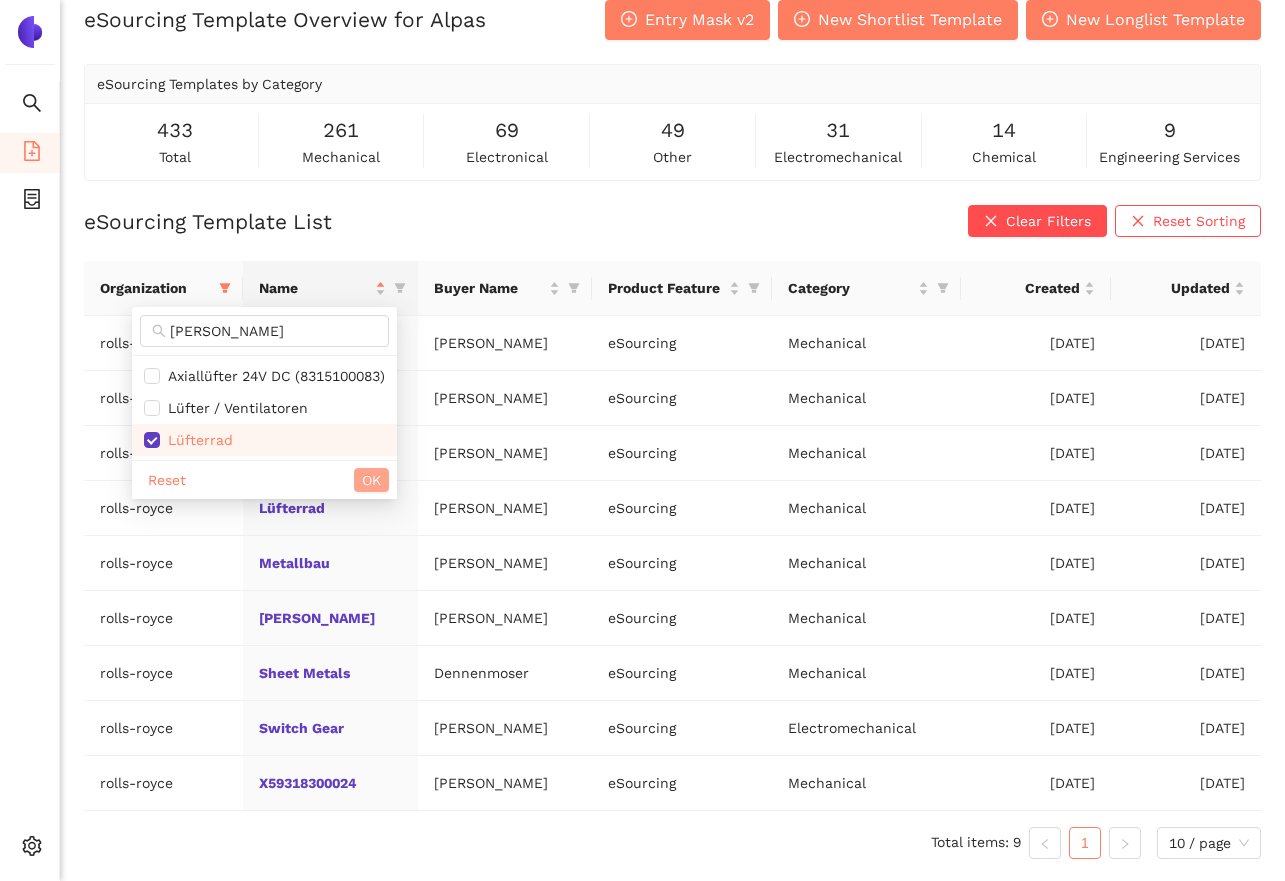 click on "OK" at bounding box center [371, 480] 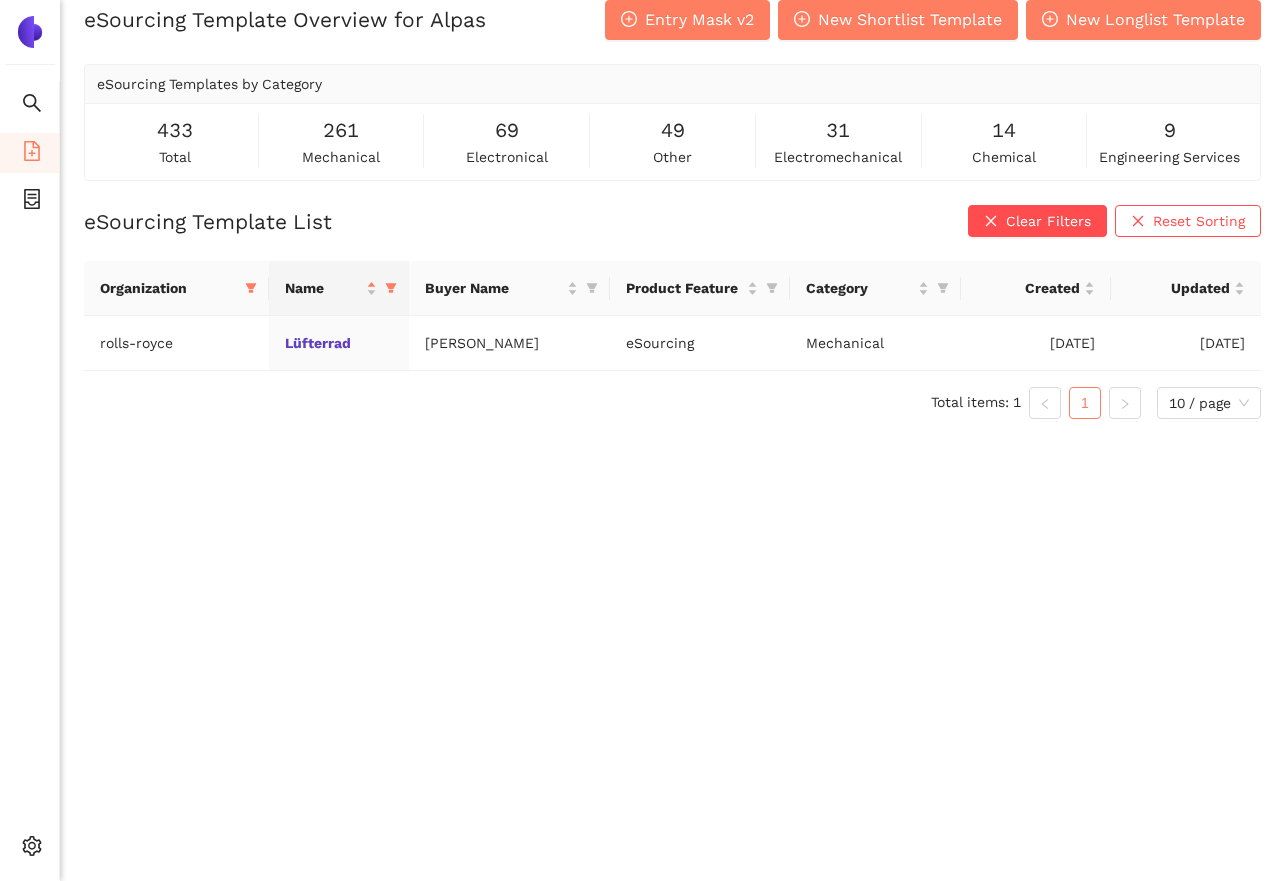click on "eSourcing Template Overview for Alpas Entry Mask v2 New Shortlist Template New Longlist Template eSourcing Templates by Category 433 total 261 mechanical 69 electronical 49 other 31 electromechanical 14 chemical 9 engineering services eSourcing Template List Clear Filters Reset Sorting Organization Name Buyer Name Product Feature Category Created Updated rolls-royce Lüfterrad Patrick Wagner eSourcing Mechanical 11.07.2025 11.07.2025 Total items: 1 1 10 / page" at bounding box center [672, 440] 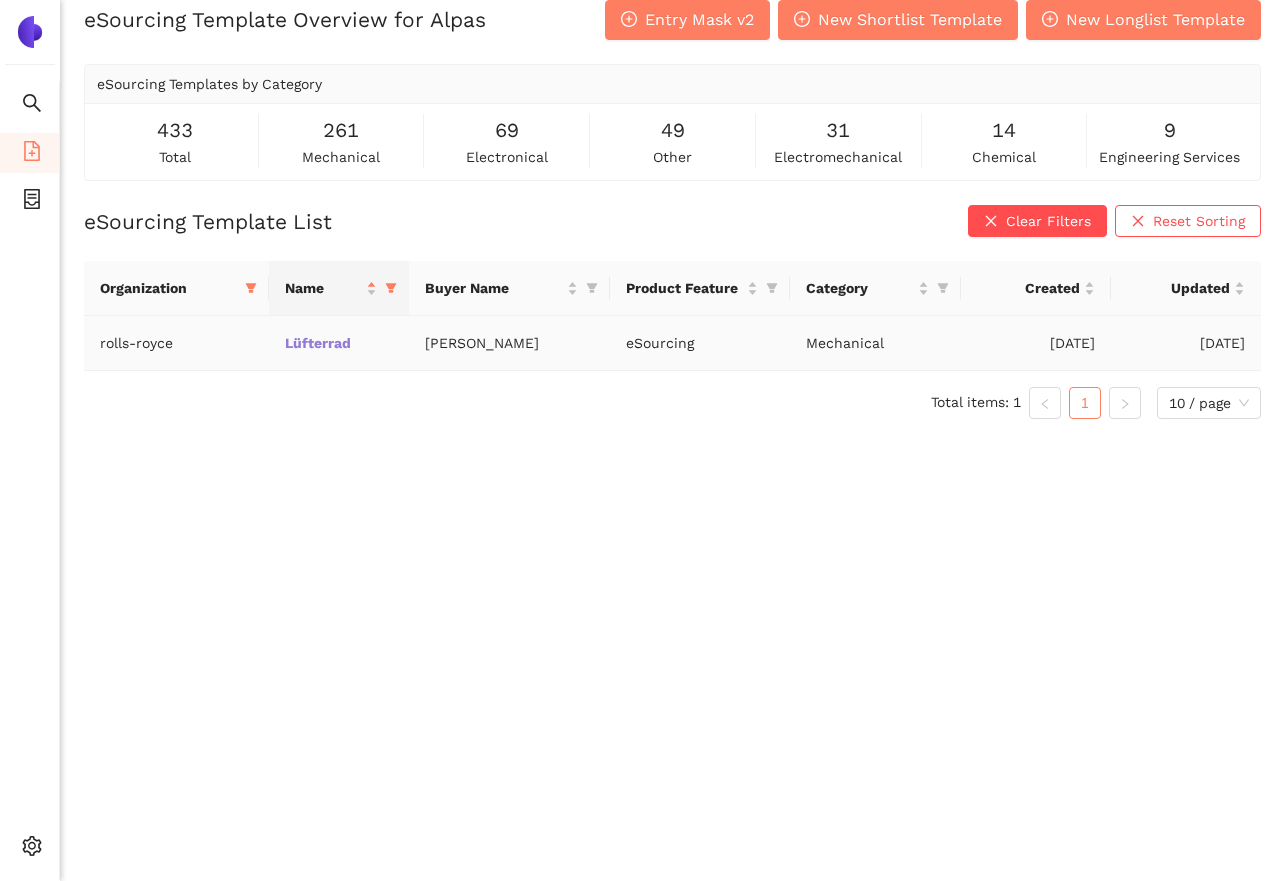 click on "Lüfterrad" at bounding box center [0, 0] 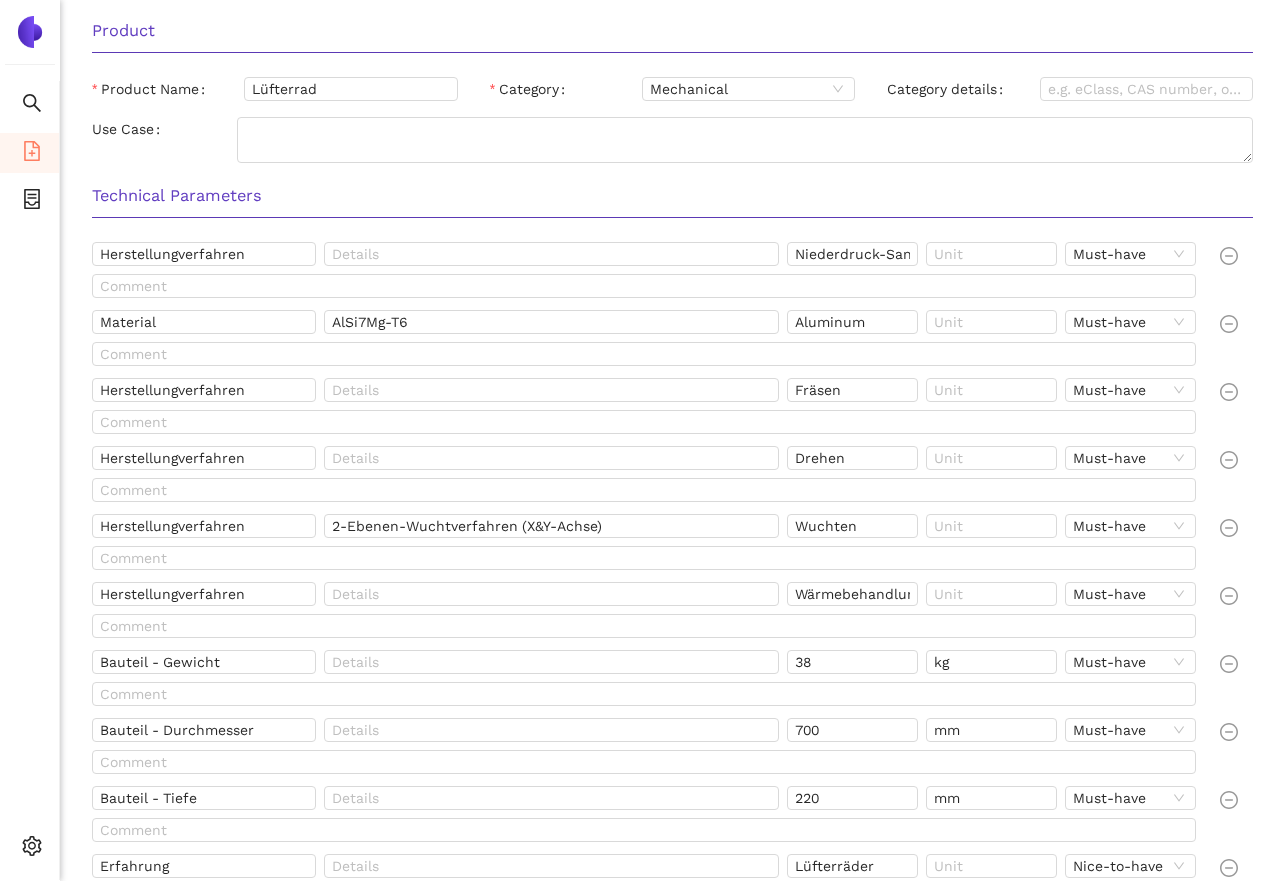 scroll, scrollTop: 581, scrollLeft: 0, axis: vertical 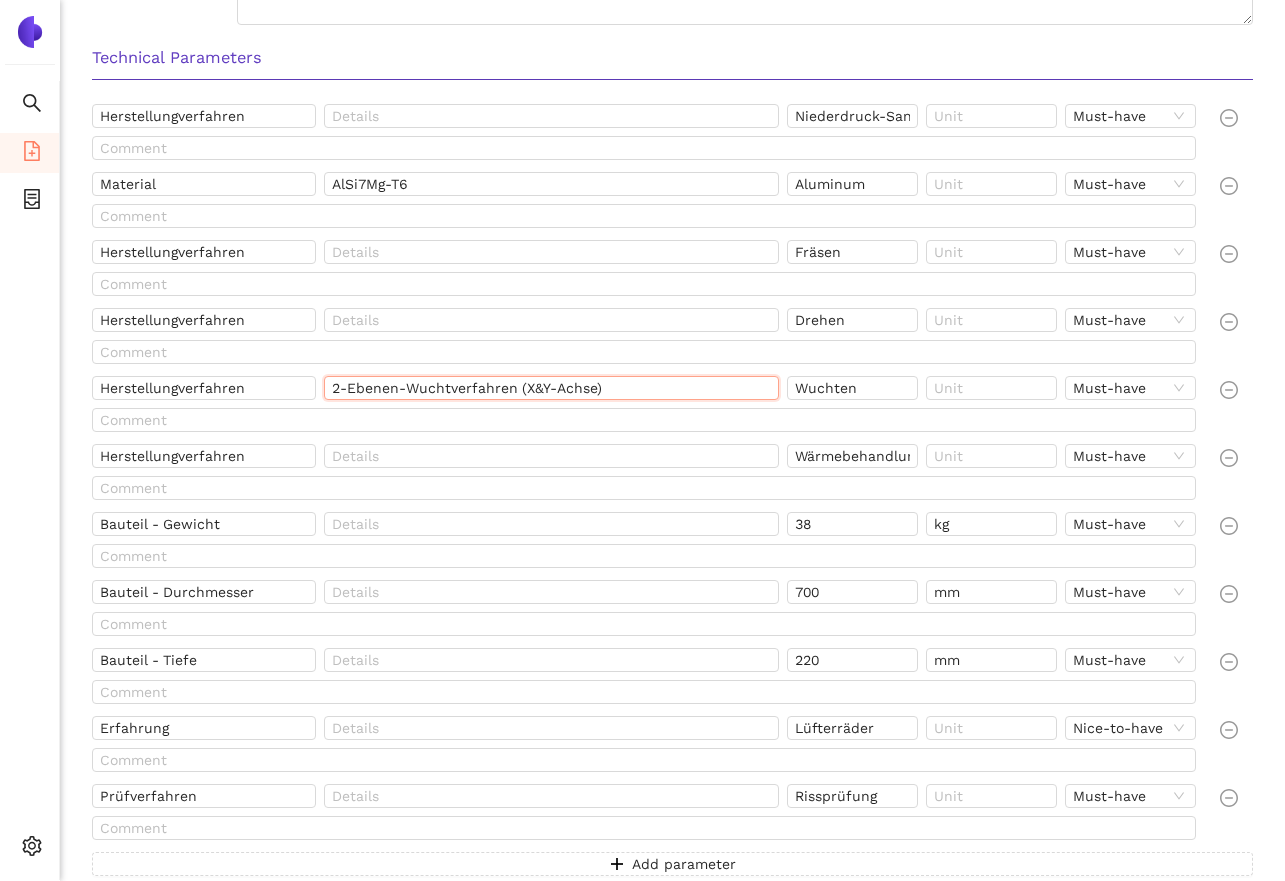 drag, startPoint x: 608, startPoint y: 385, endPoint x: 330, endPoint y: 382, distance: 278.01617 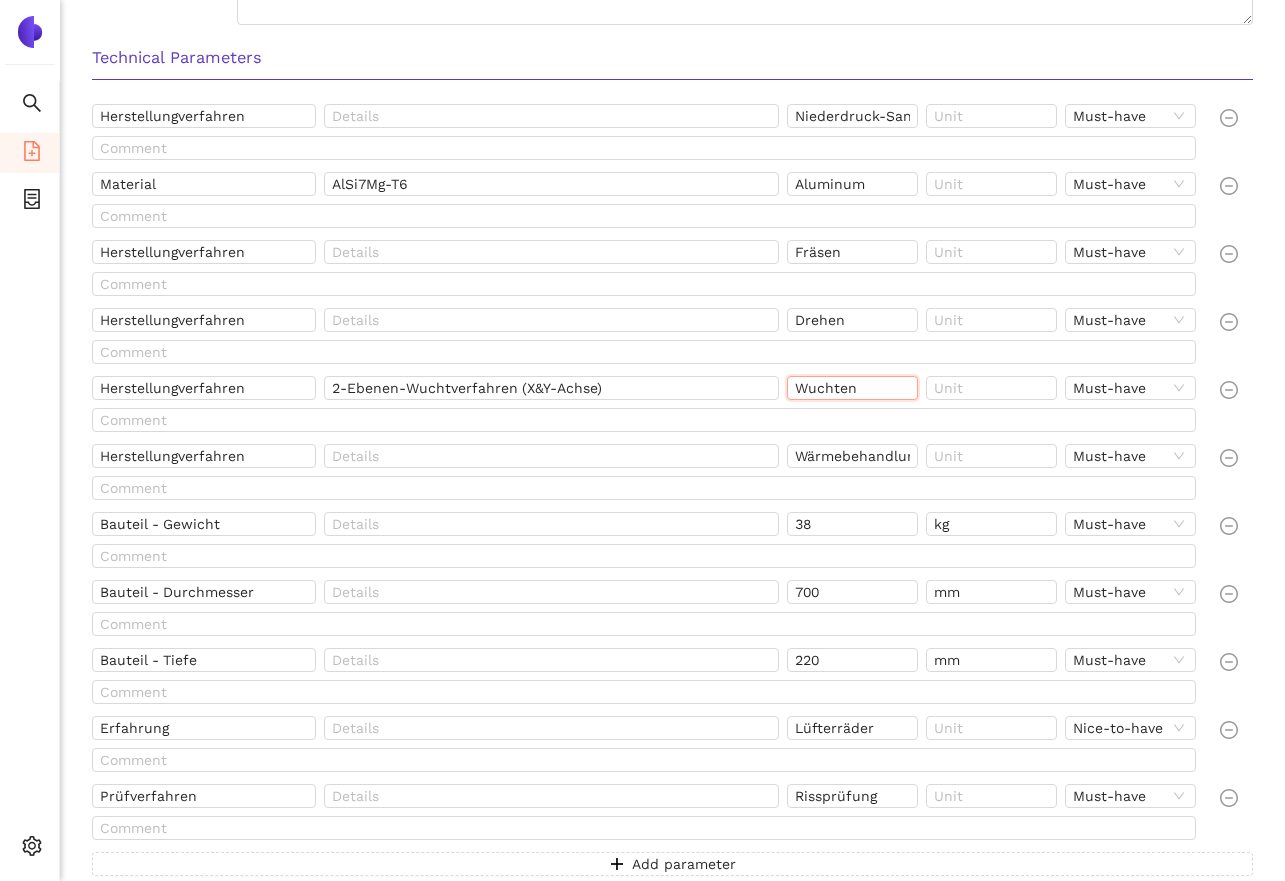 click on "Wuchten" at bounding box center [852, 388] 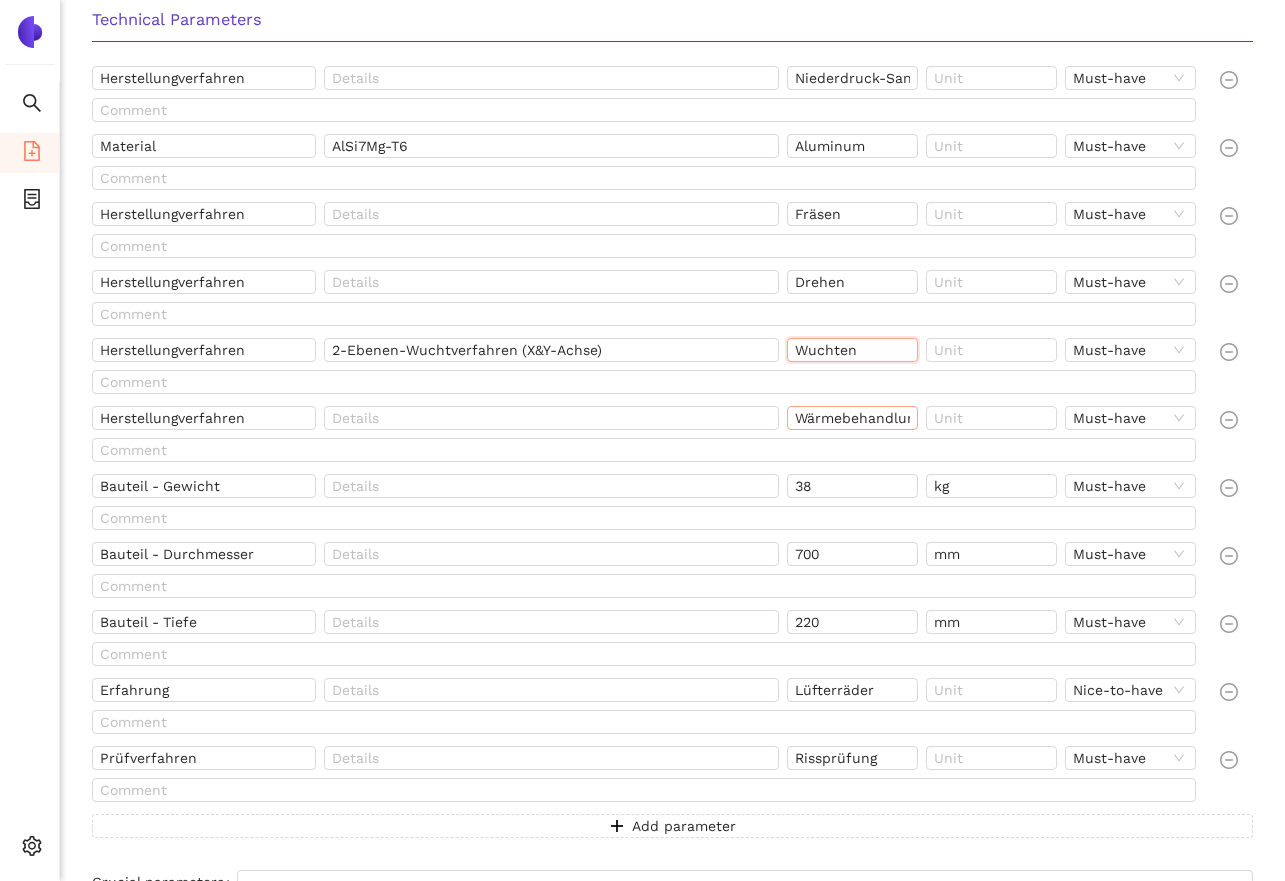 scroll, scrollTop: 757, scrollLeft: 0, axis: vertical 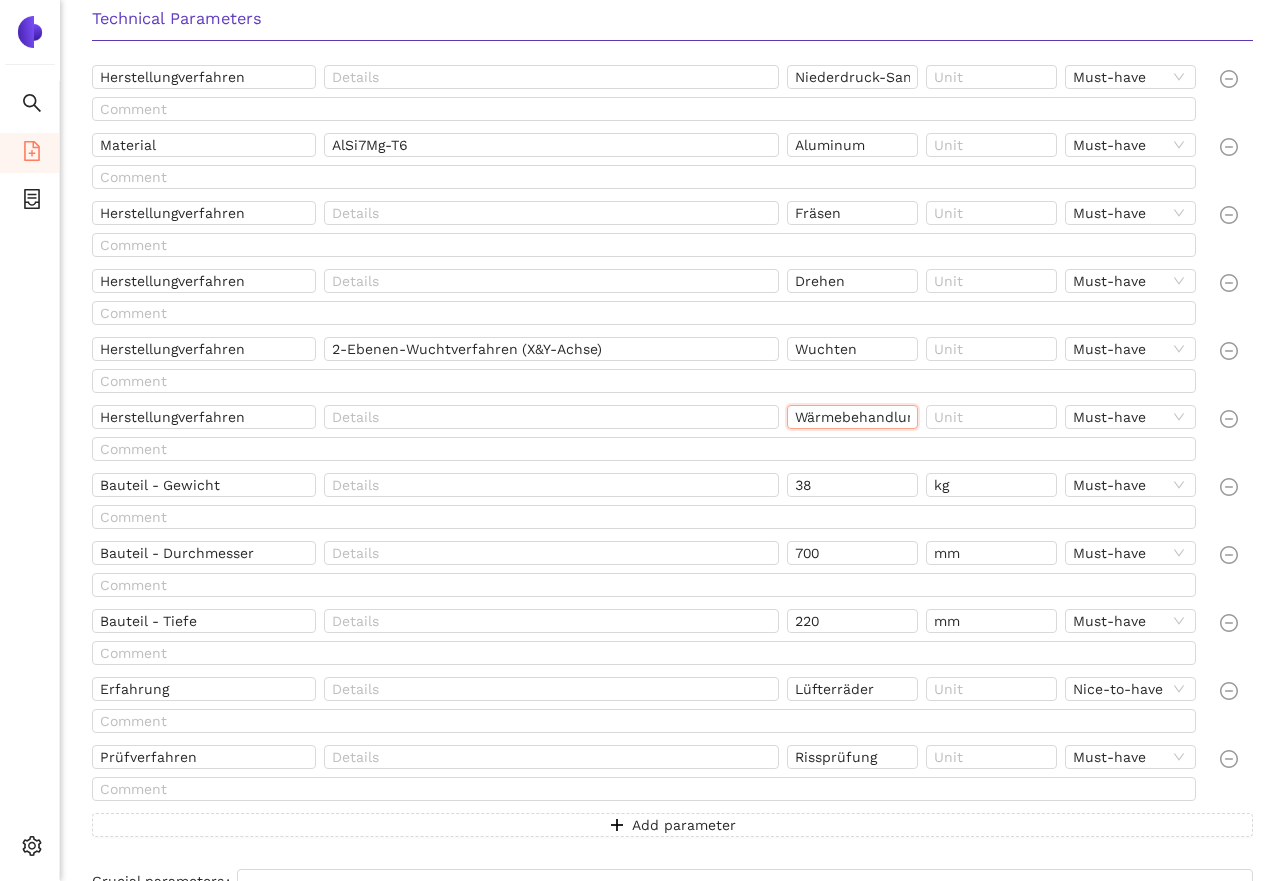 click on "Wärmebehandlung" at bounding box center (852, 417) 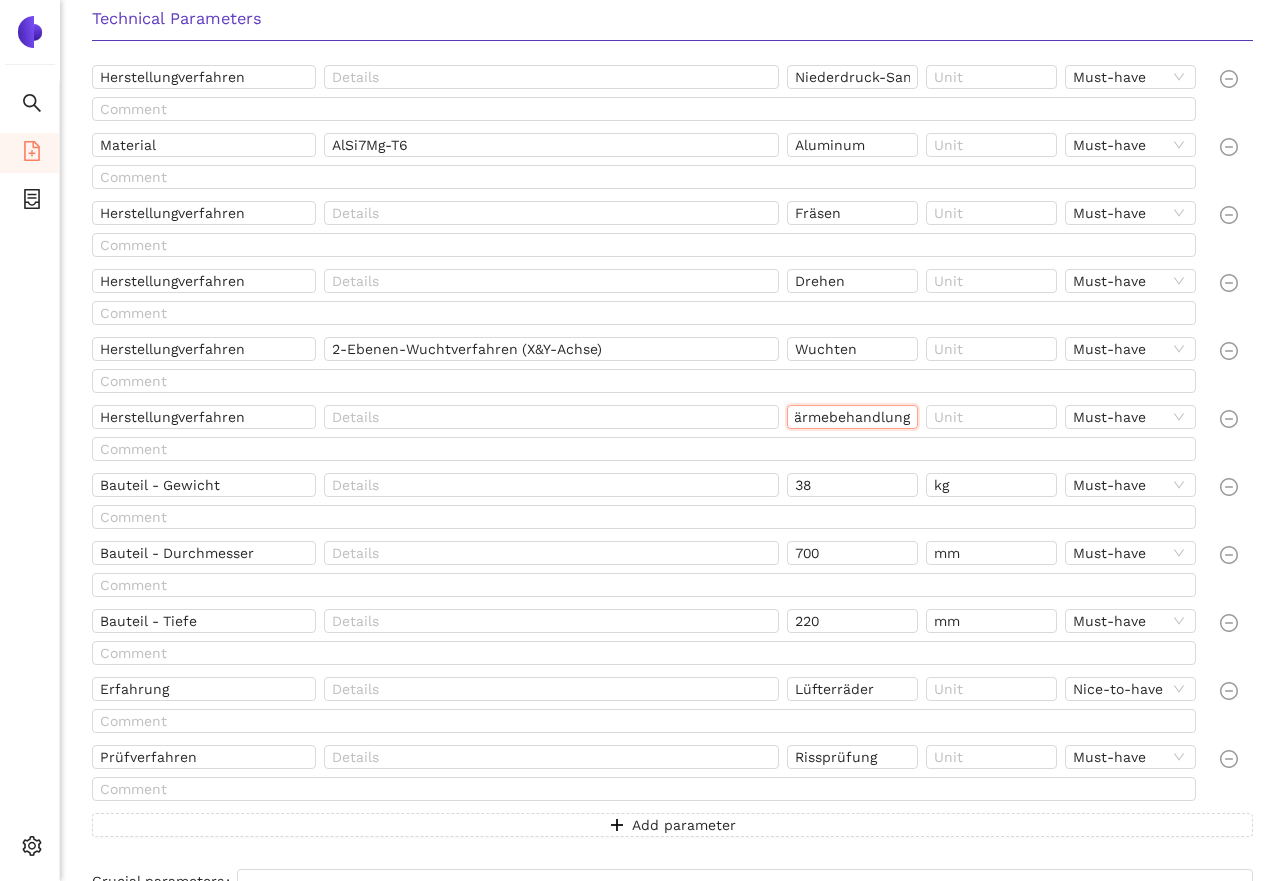scroll, scrollTop: 0, scrollLeft: 12, axis: horizontal 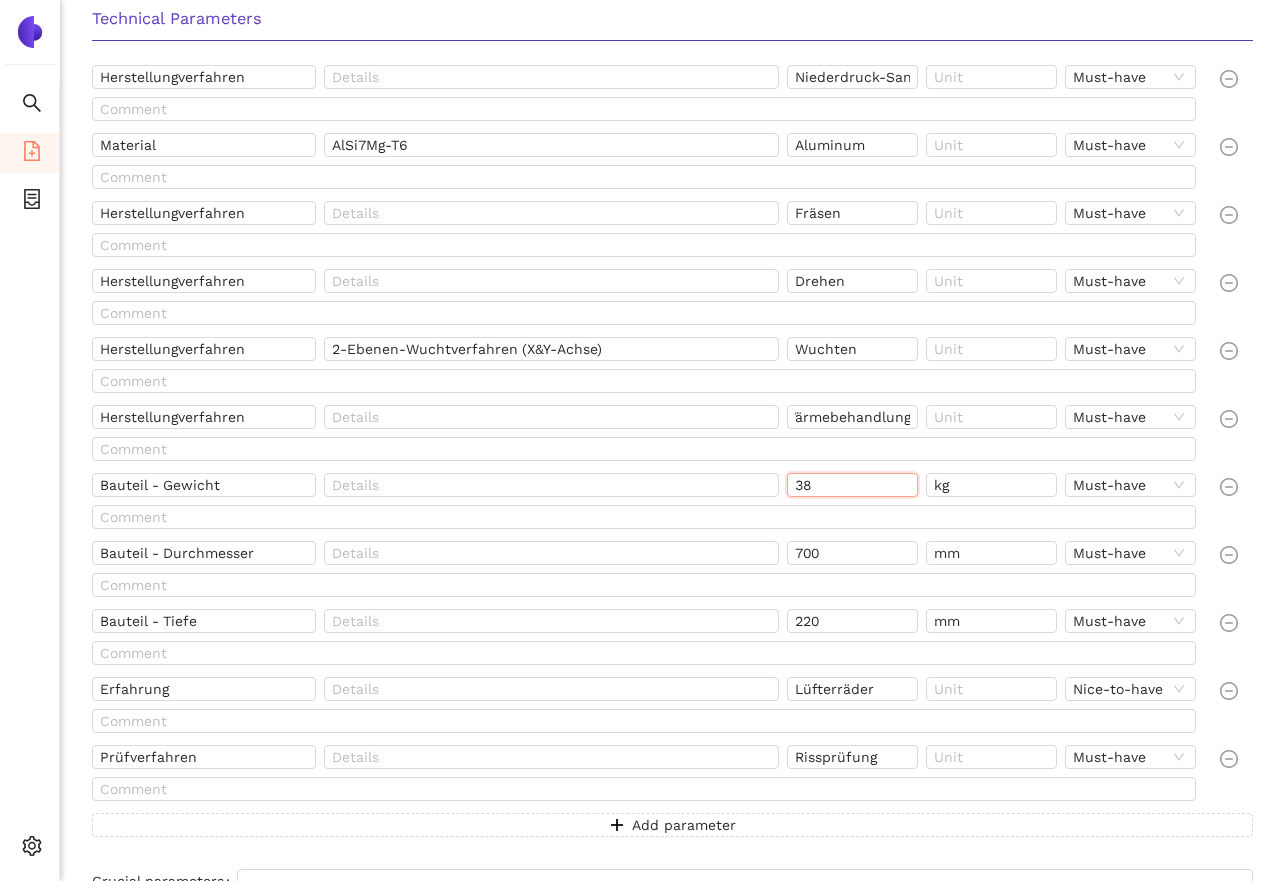 click on "38" at bounding box center [852, 485] 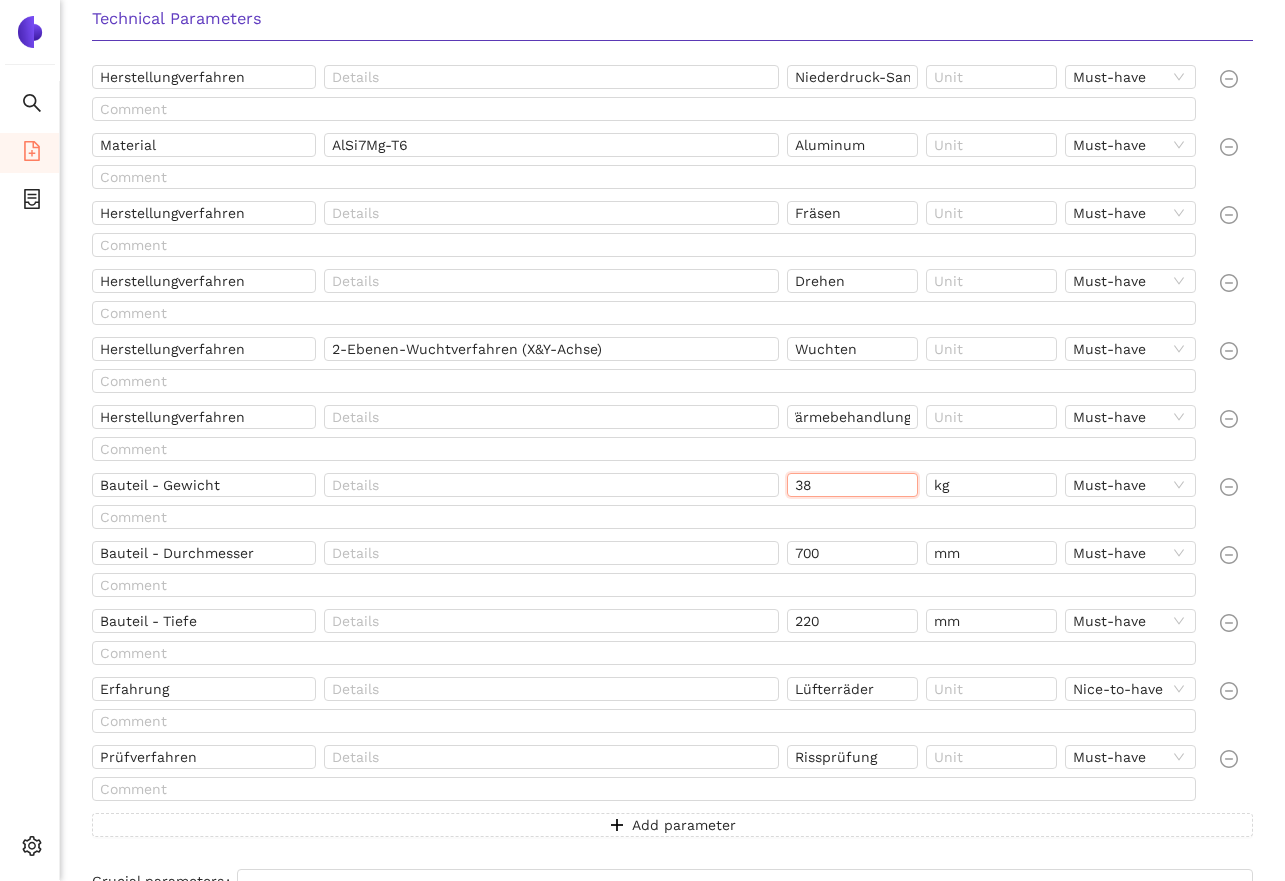 scroll, scrollTop: 0, scrollLeft: 0, axis: both 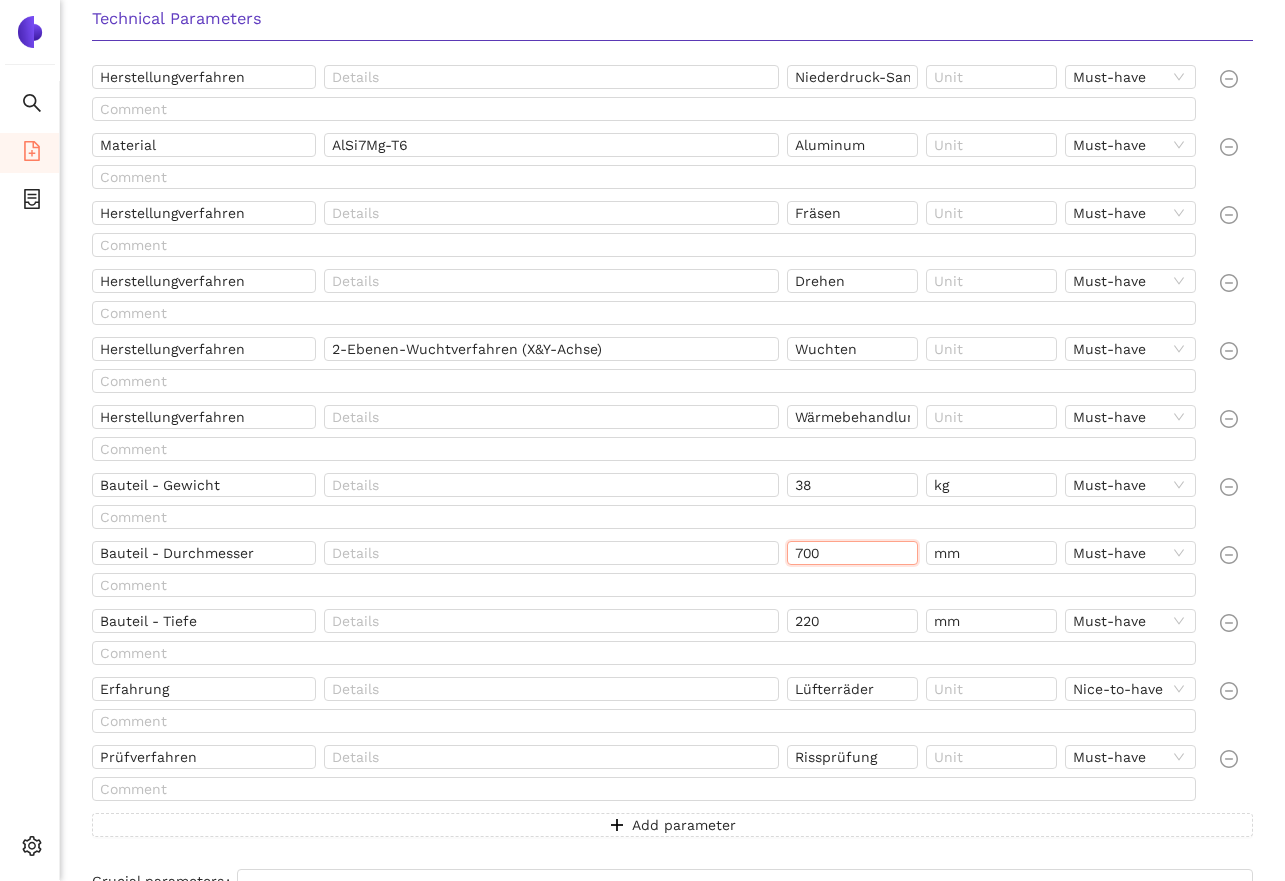 click on "700" at bounding box center [852, 553] 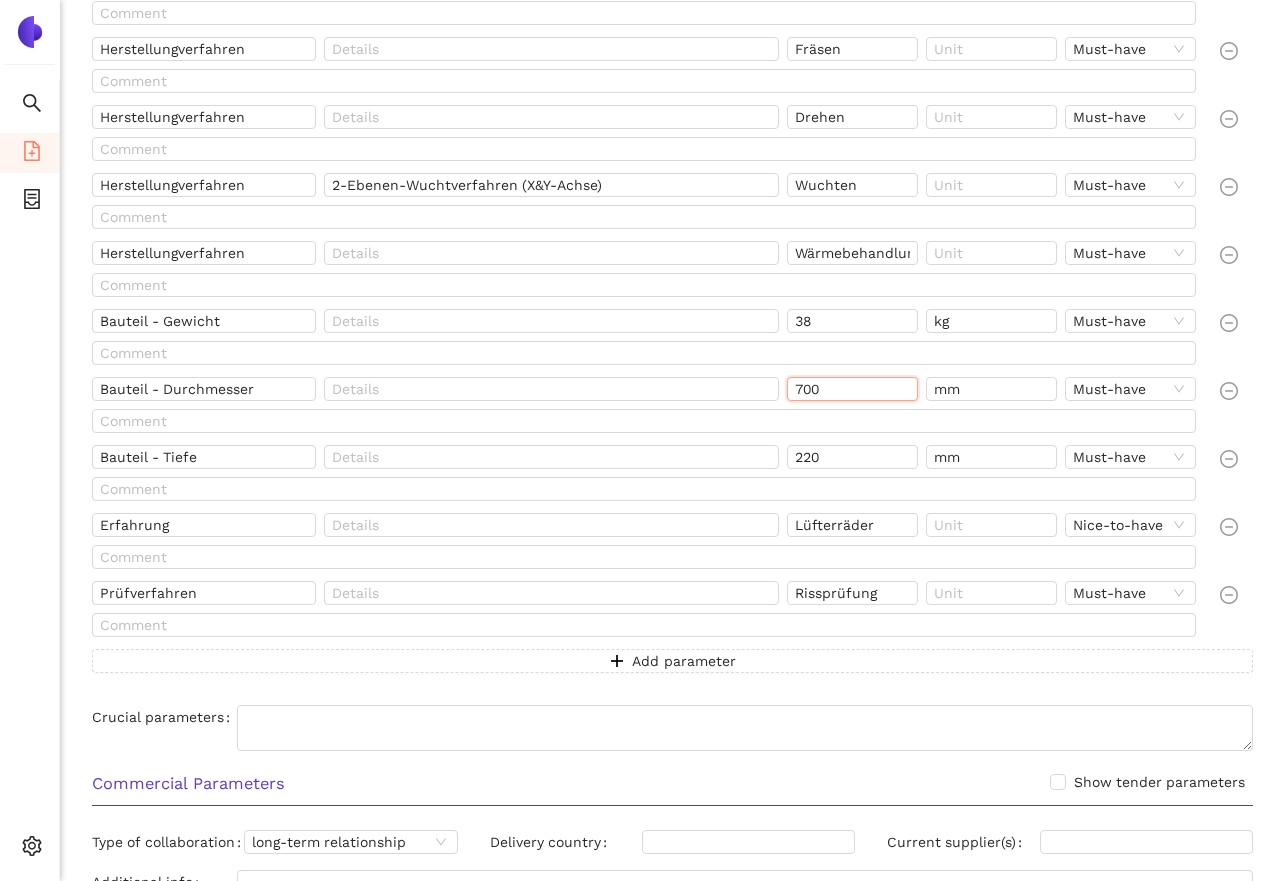 scroll, scrollTop: 816, scrollLeft: 0, axis: vertical 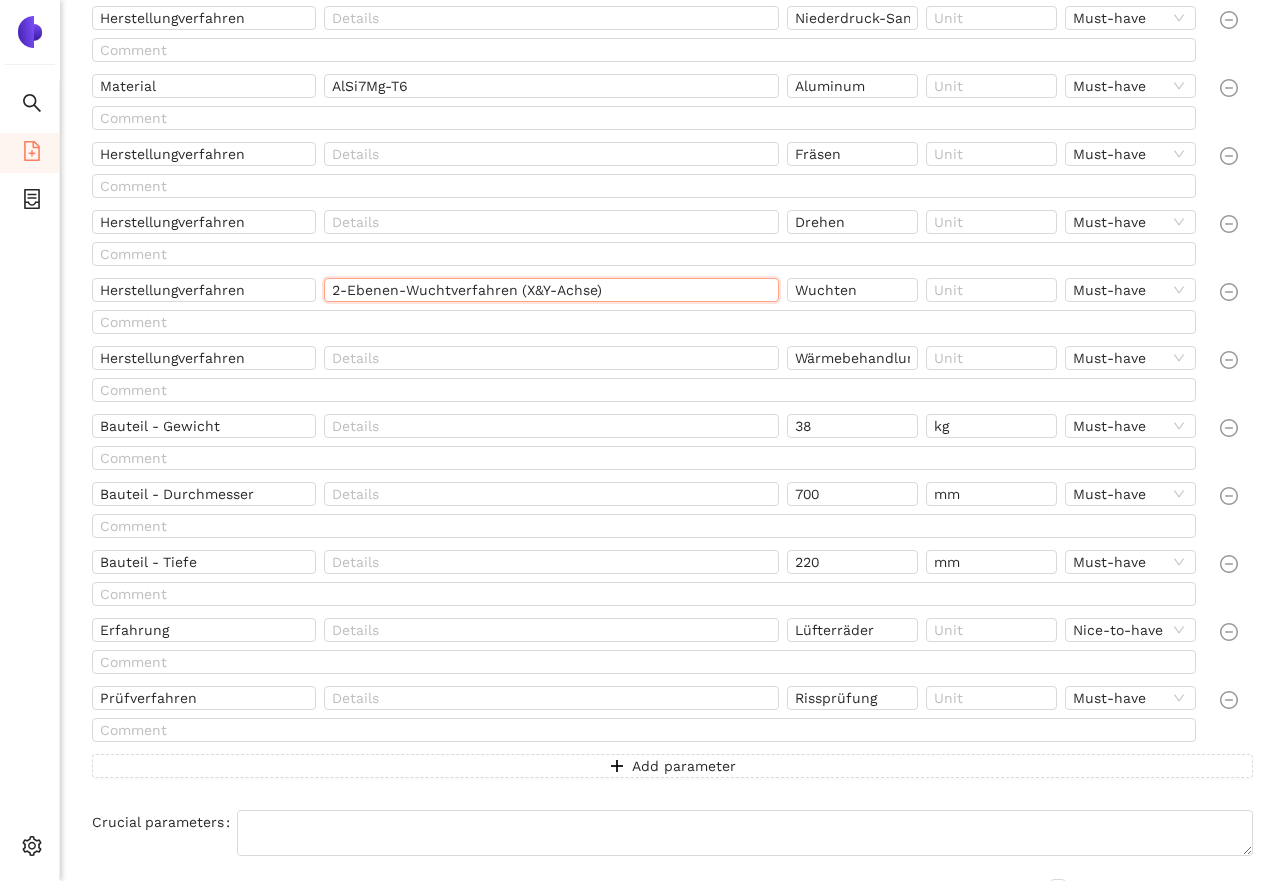 drag, startPoint x: 329, startPoint y: 288, endPoint x: 614, endPoint y: 291, distance: 285.01578 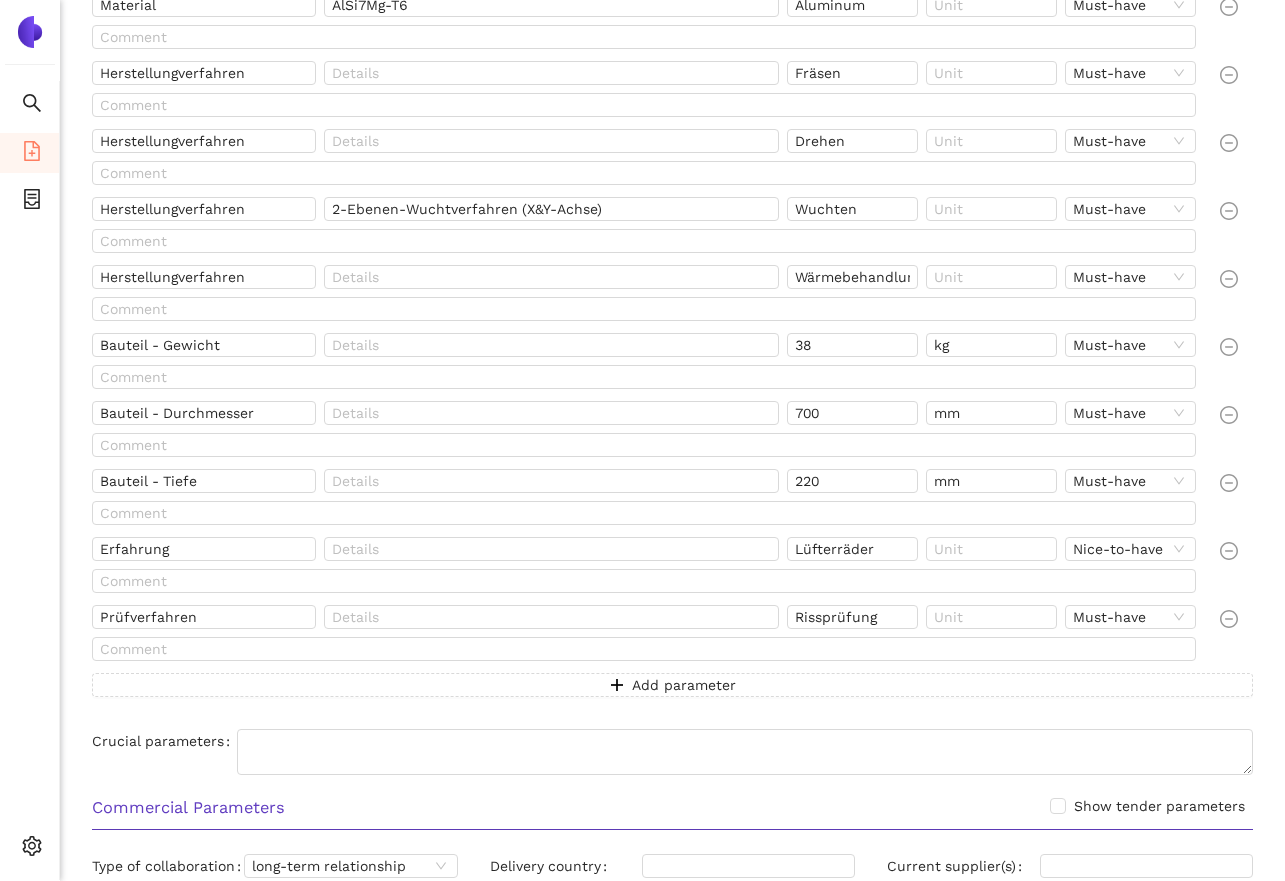 click on "Bauteil - Durchmesser 700 mm Must-have" at bounding box center [648, 433] 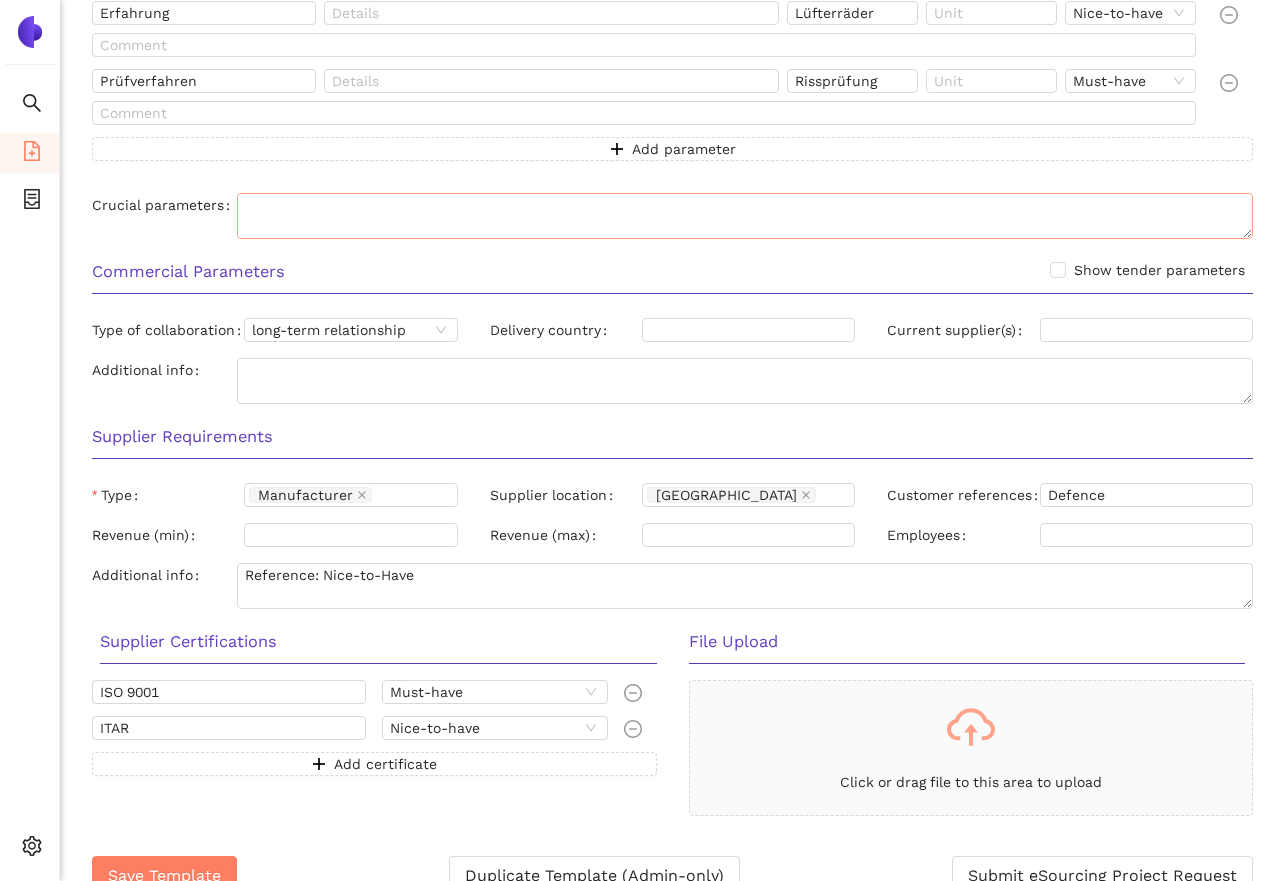 scroll, scrollTop: 1464, scrollLeft: 0, axis: vertical 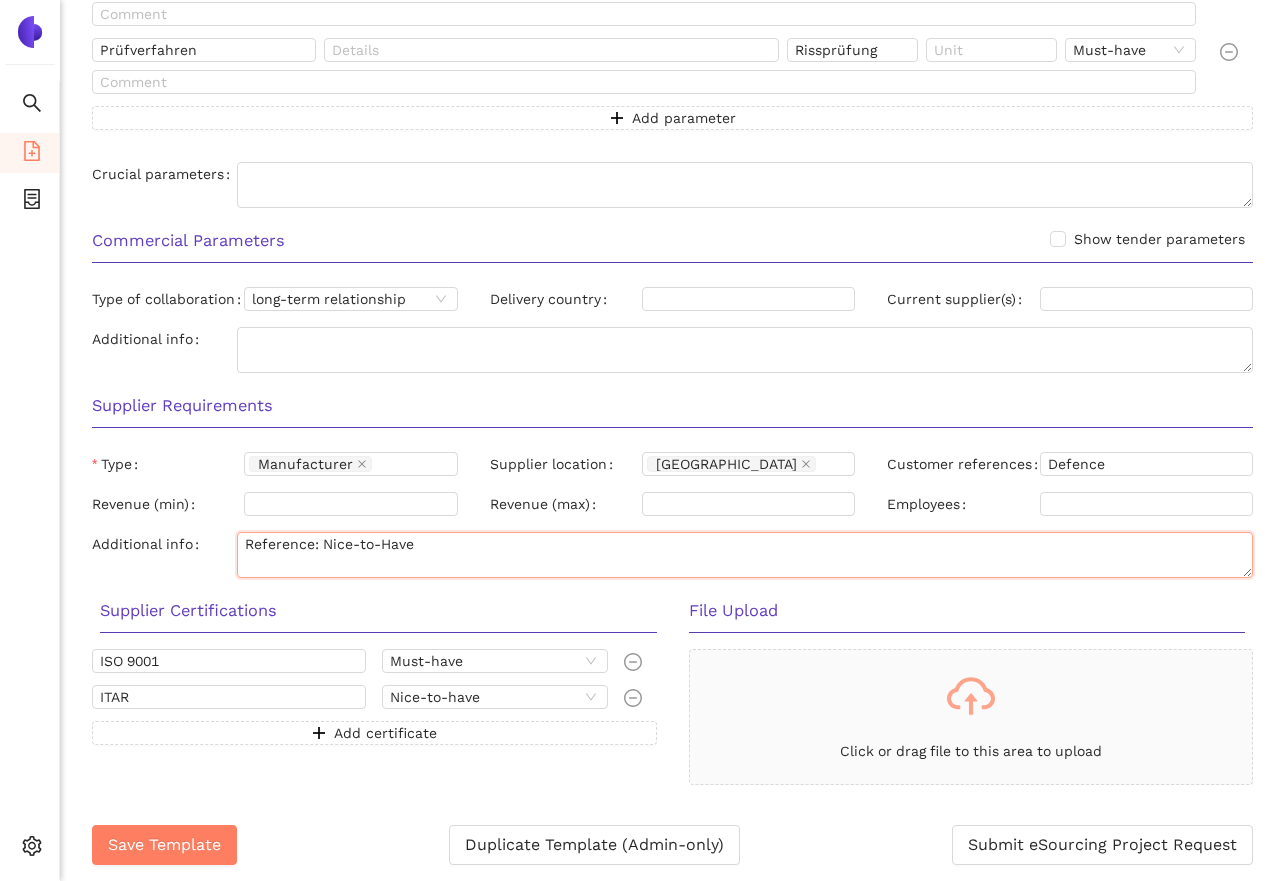 drag, startPoint x: 450, startPoint y: 548, endPoint x: 144, endPoint y: 549, distance: 306.00165 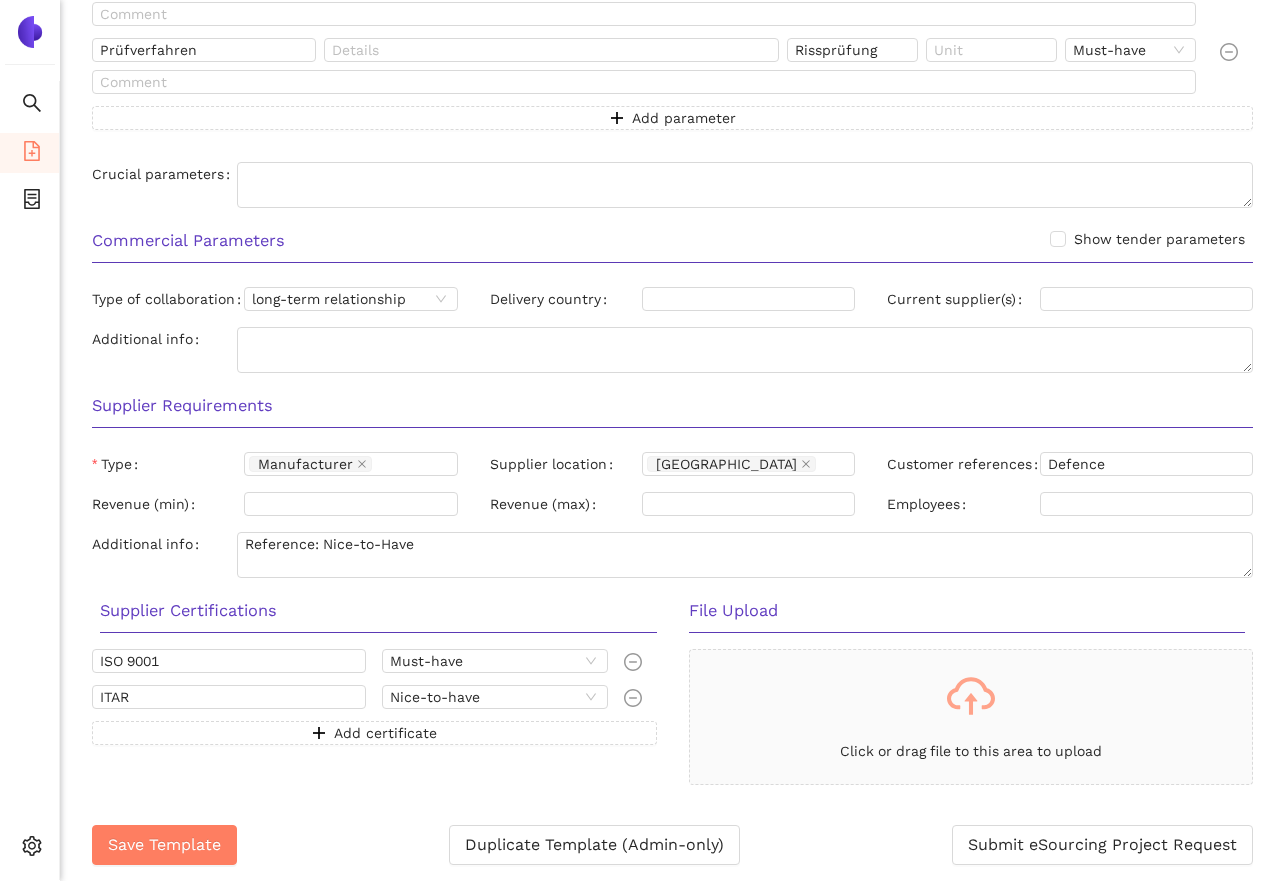 click on "Additional info Reference: Nice-to-Have" at bounding box center (672, 559) 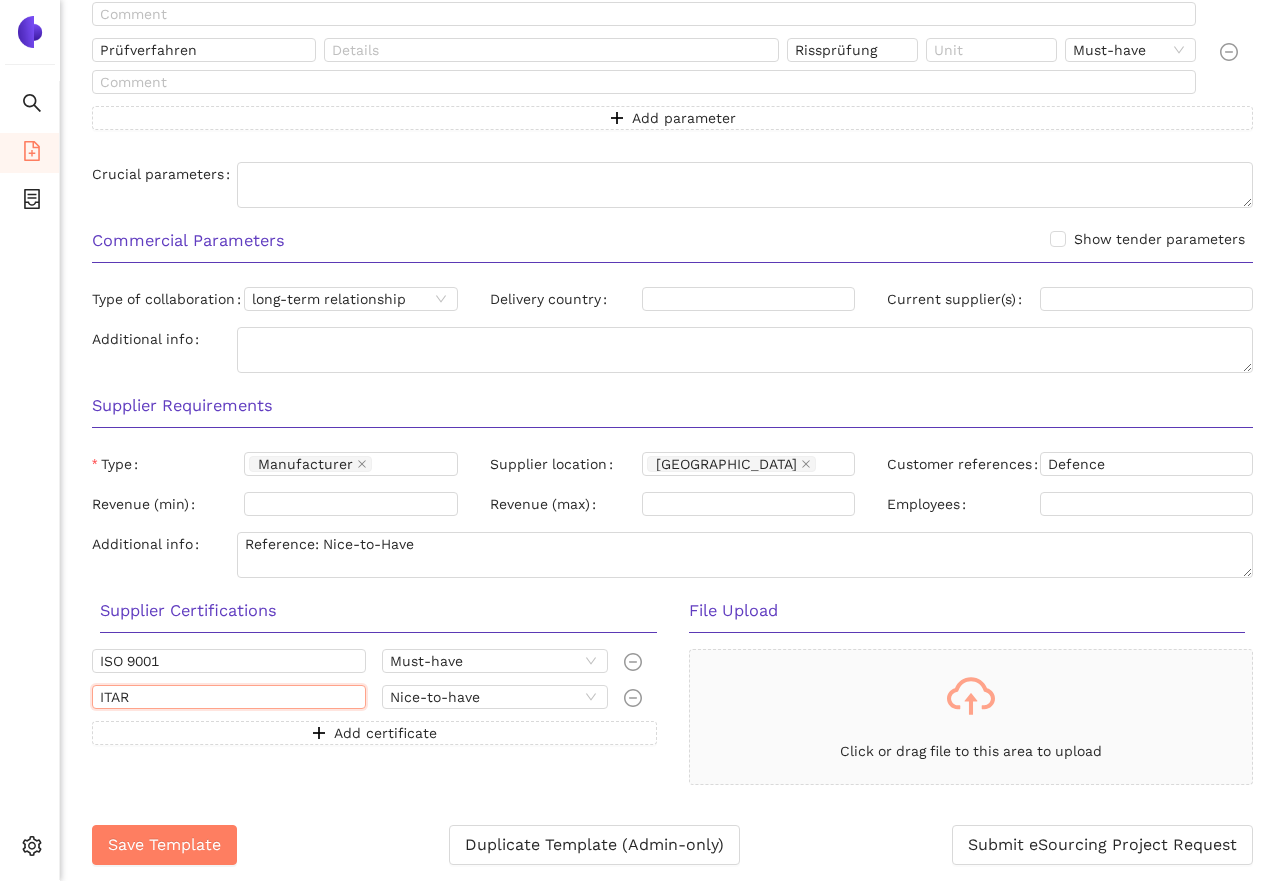 click on "ITAR" at bounding box center (229, 697) 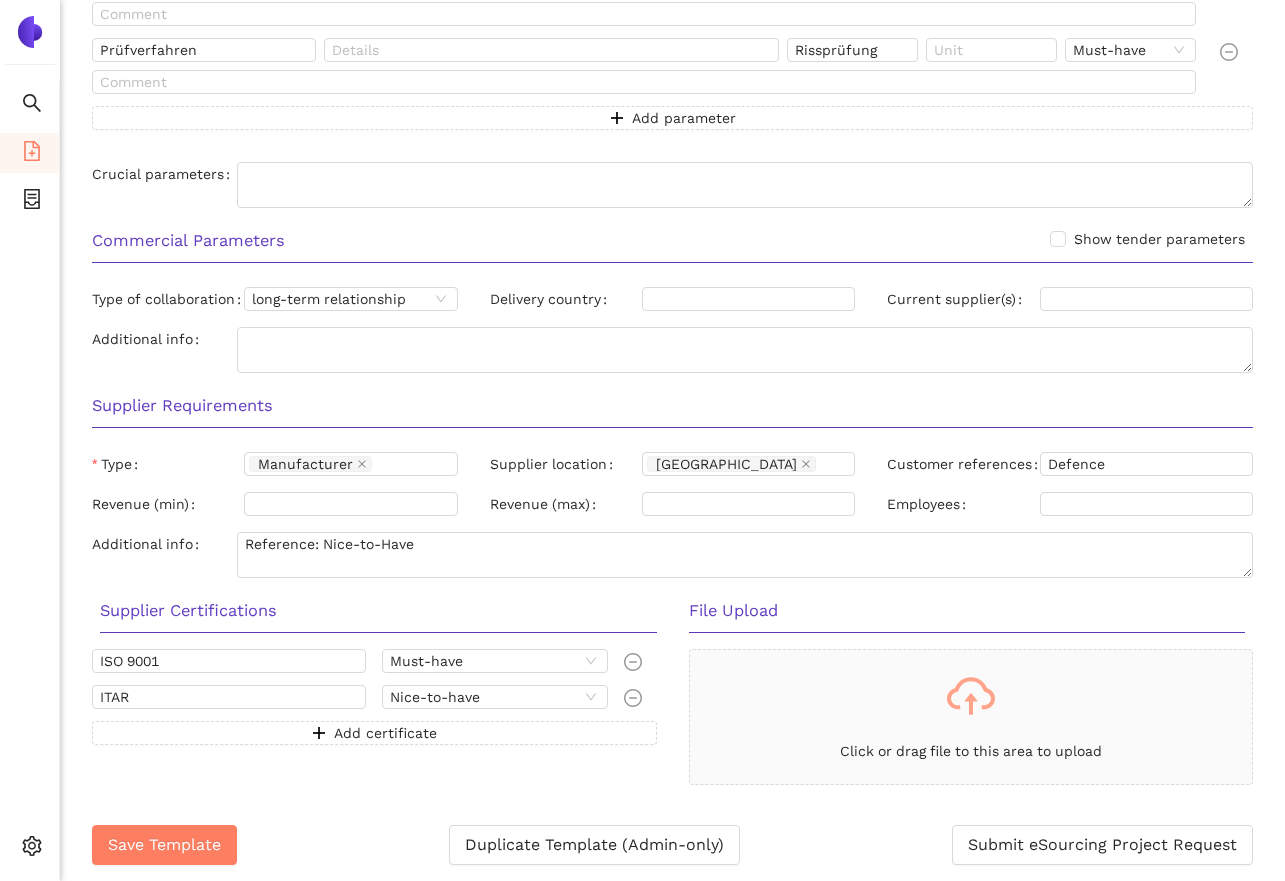 click on "ISO 9001 Must-have ITAR Nice-to-have Add certificate" at bounding box center [374, 717] 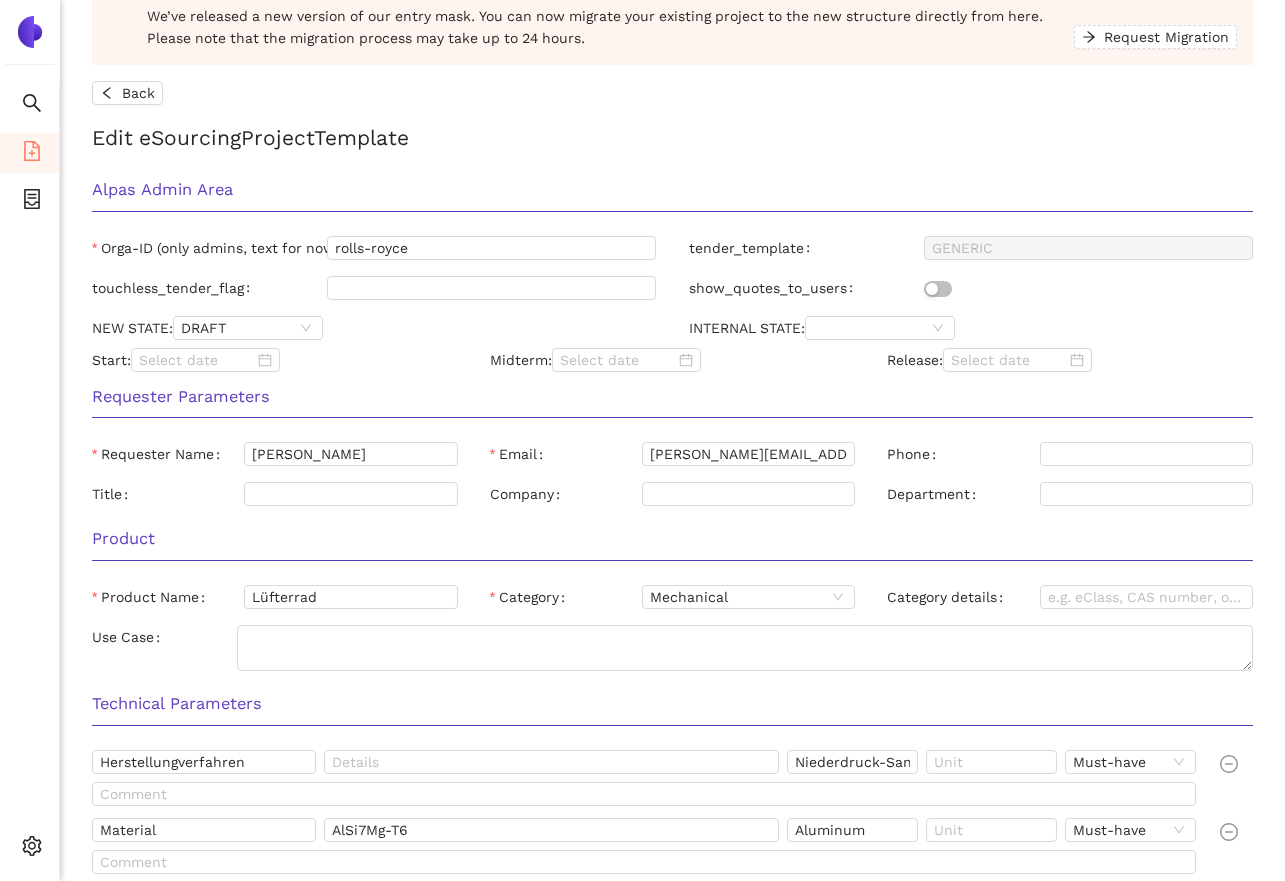 scroll, scrollTop: 356, scrollLeft: 0, axis: vertical 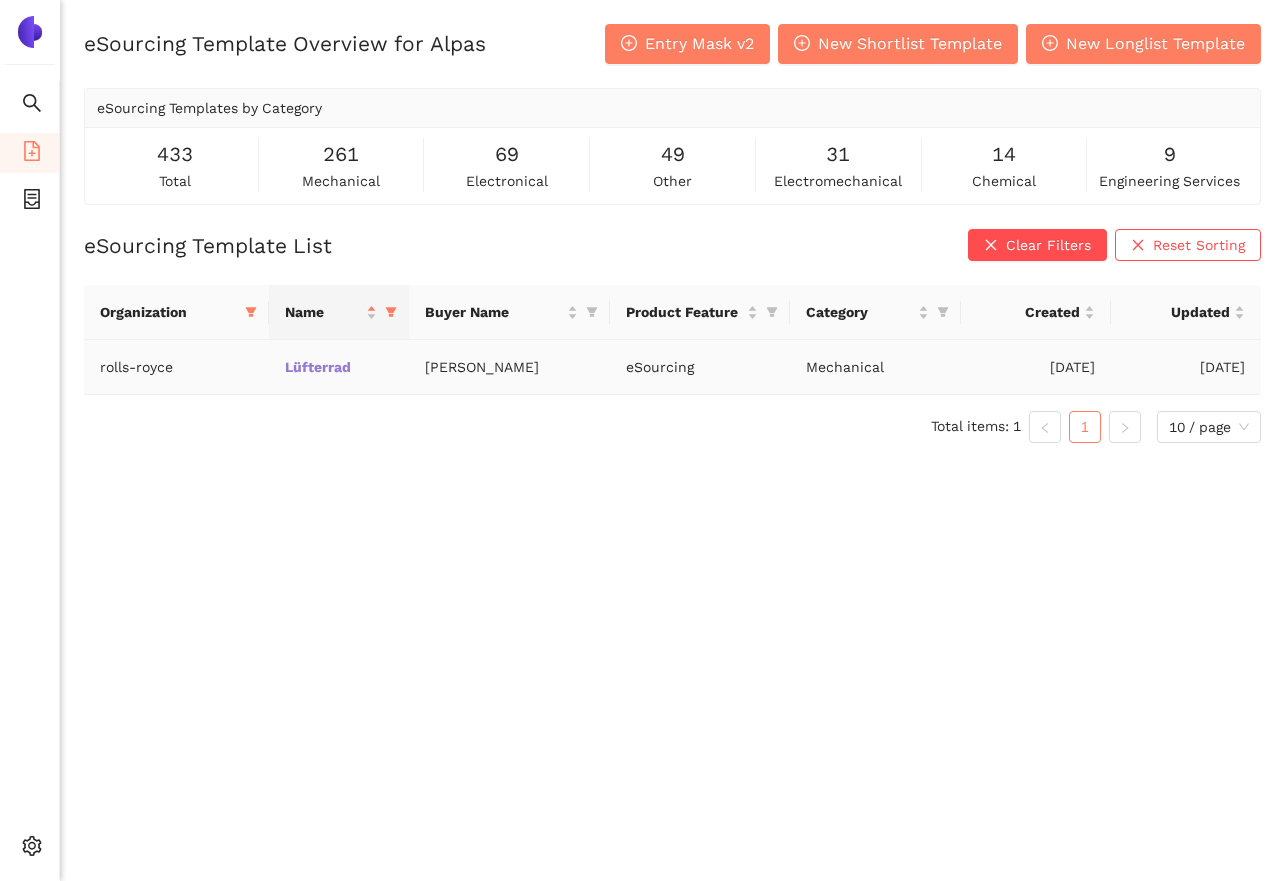 click on "Lüfterrad" at bounding box center [0, 0] 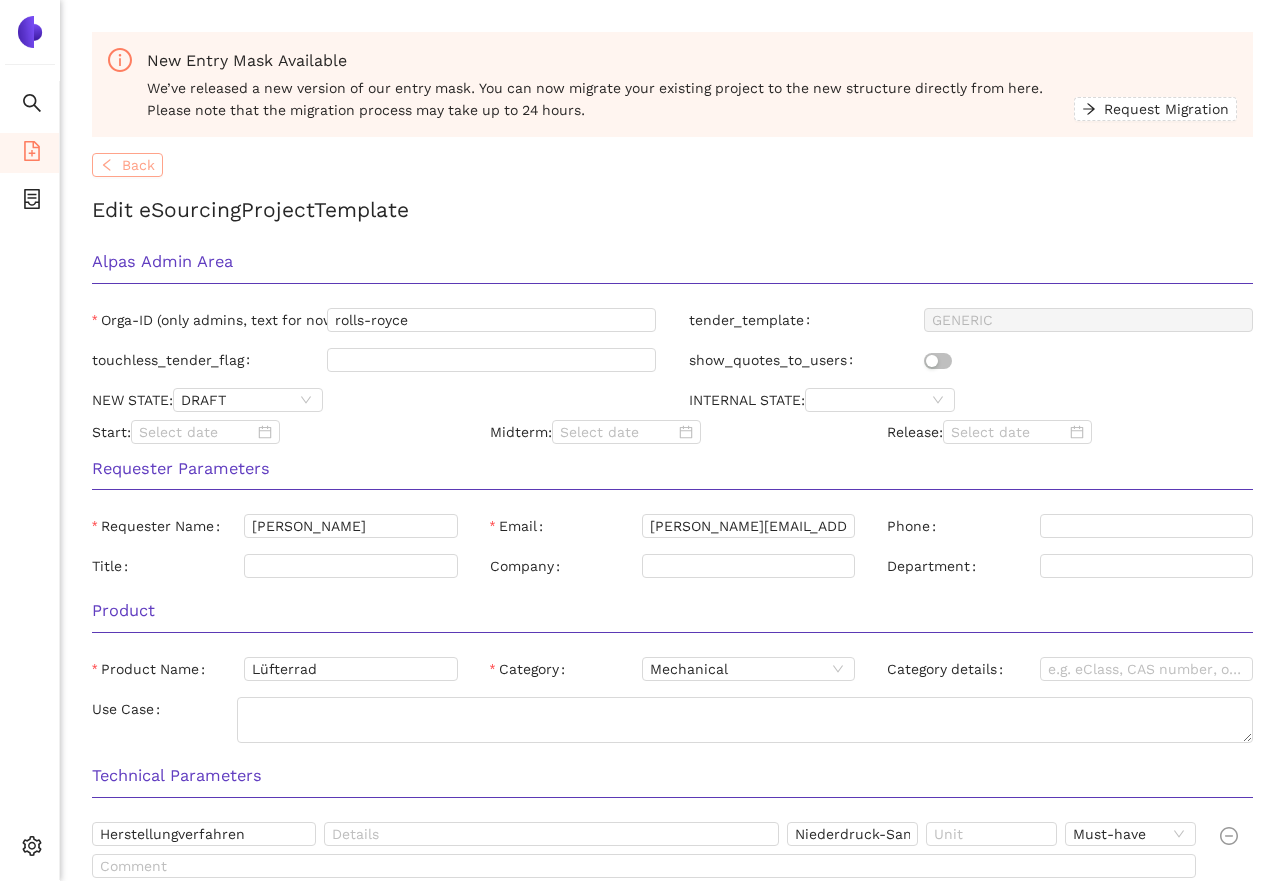 click on "Back" at bounding box center (127, 165) 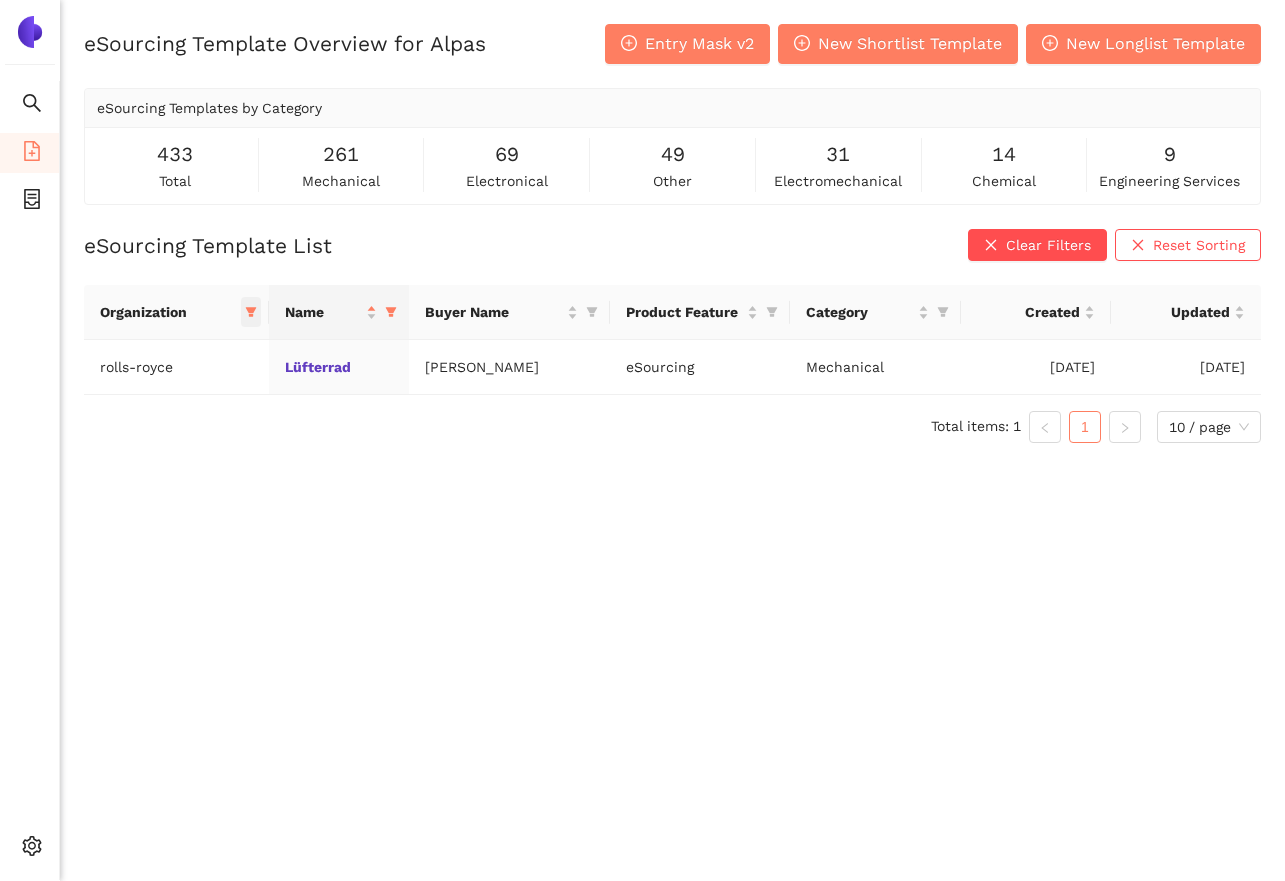 click 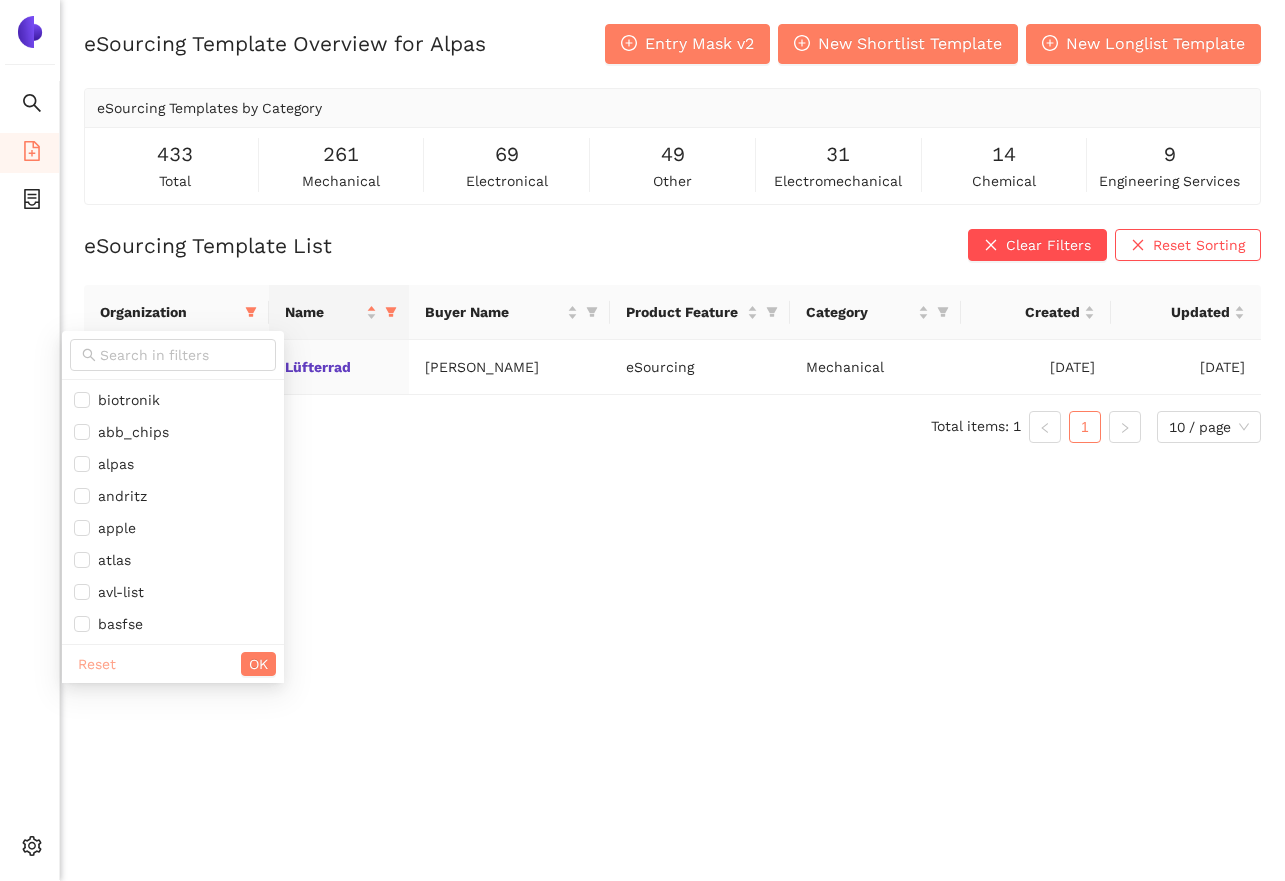 click on "Reset" at bounding box center (97, 664) 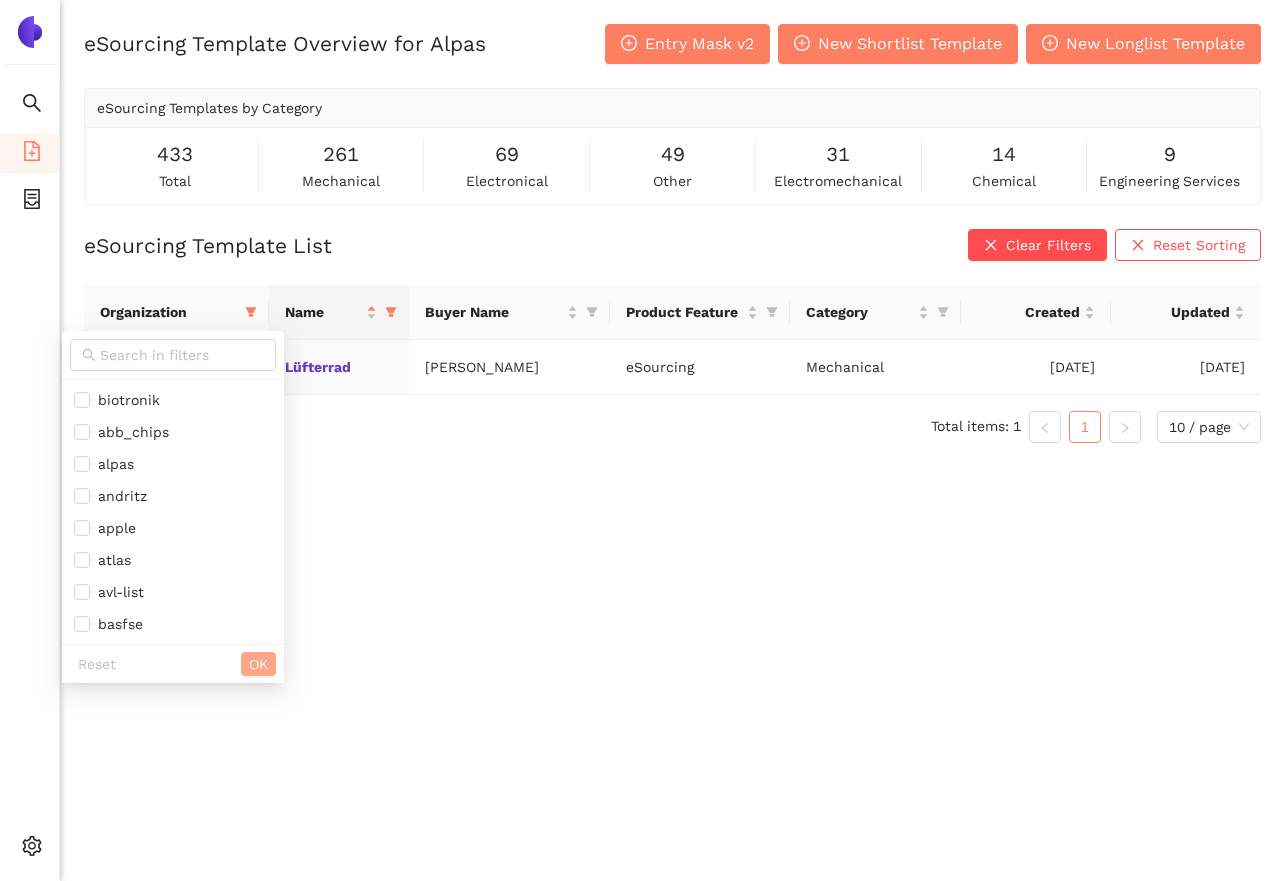 click on "OK" at bounding box center [258, 664] 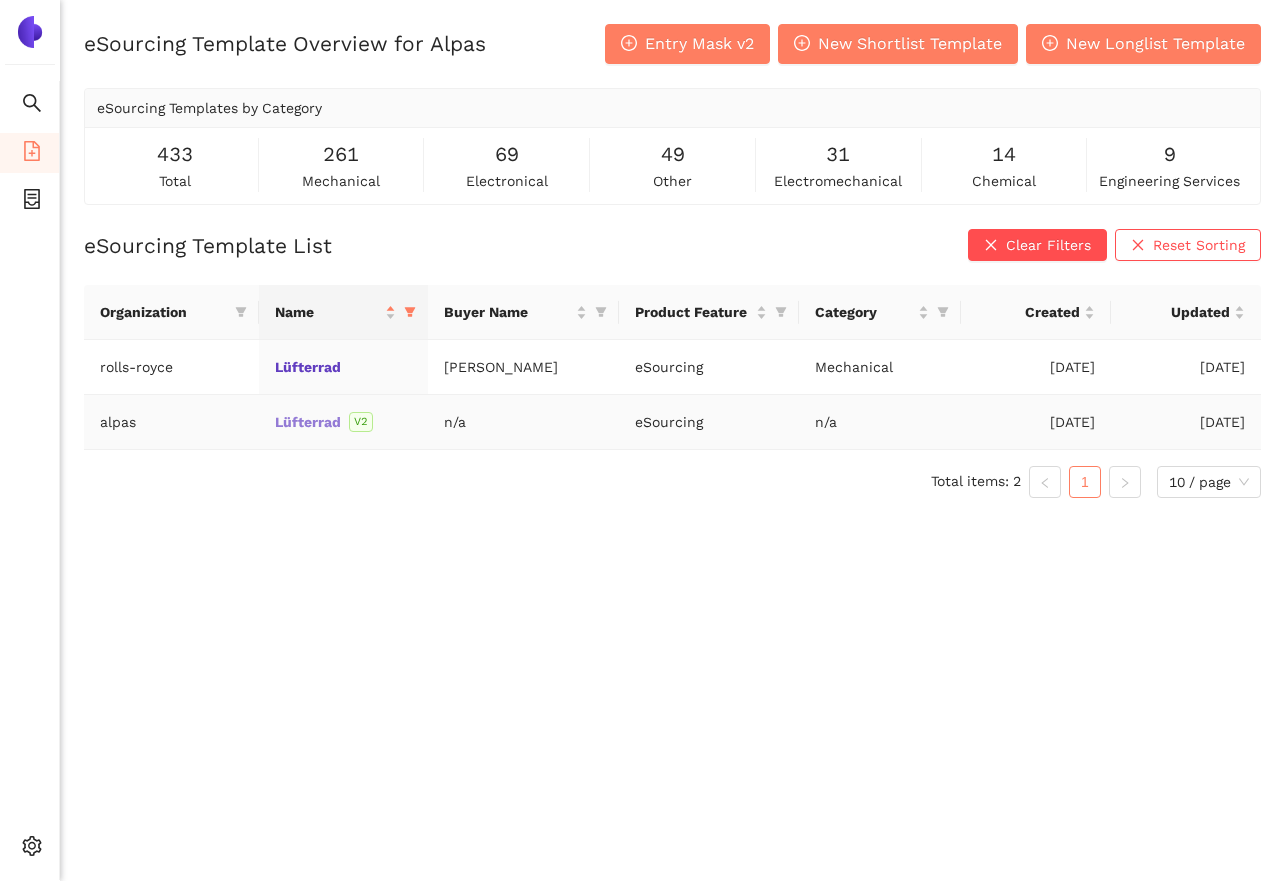 click on "Lüfterrad" at bounding box center [0, 0] 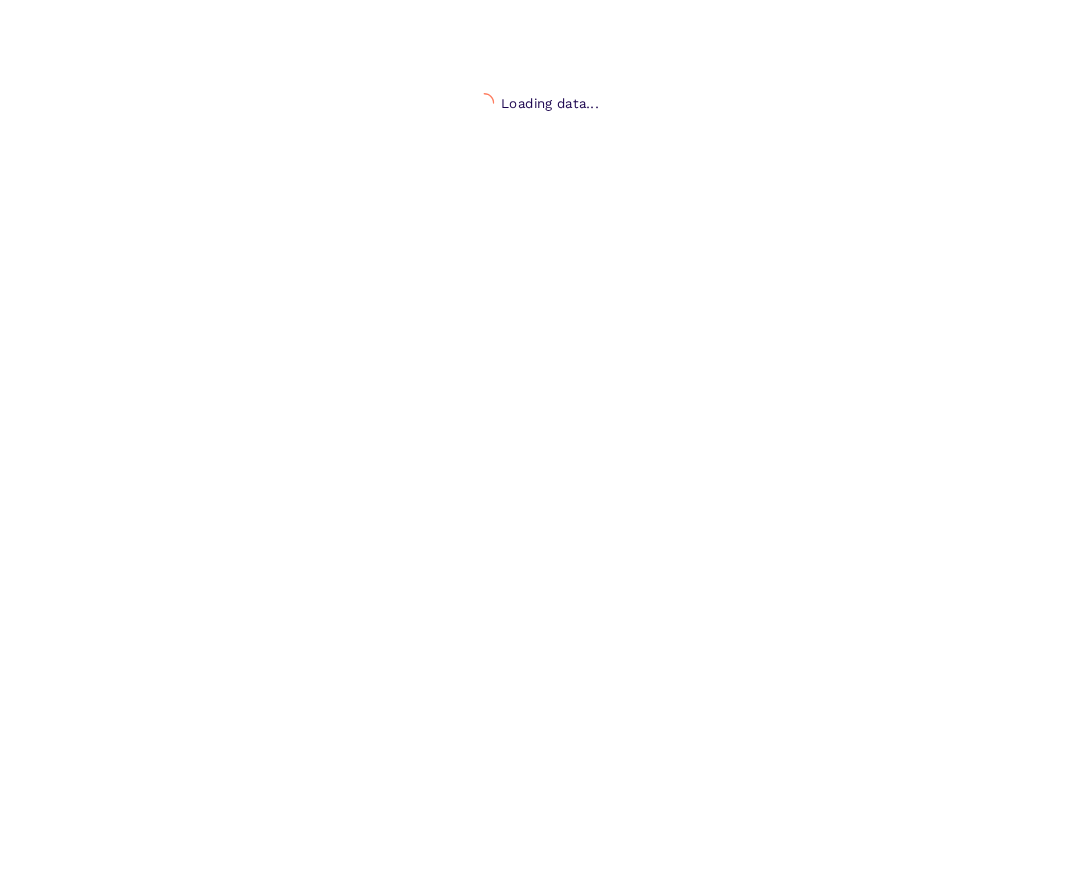 scroll, scrollTop: 0, scrollLeft: 0, axis: both 